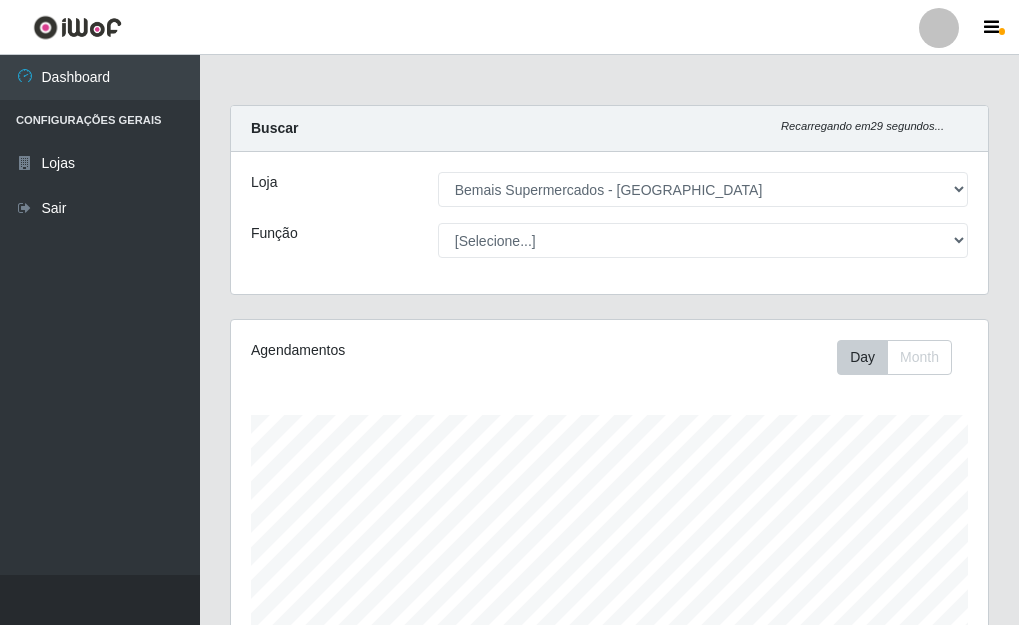 select on "249" 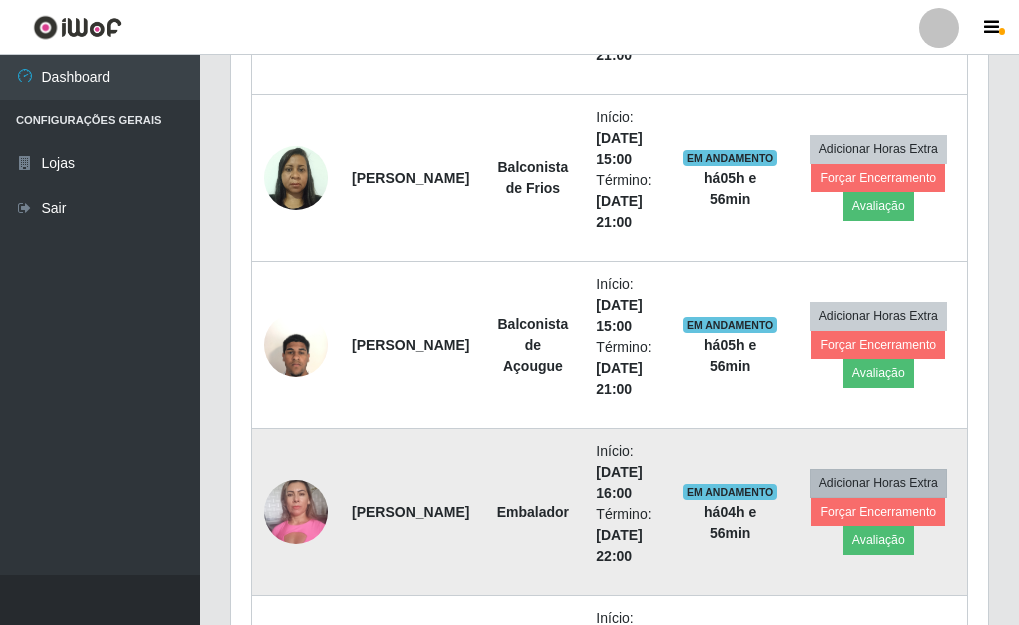 scroll, scrollTop: 999585, scrollLeft: 999243, axis: both 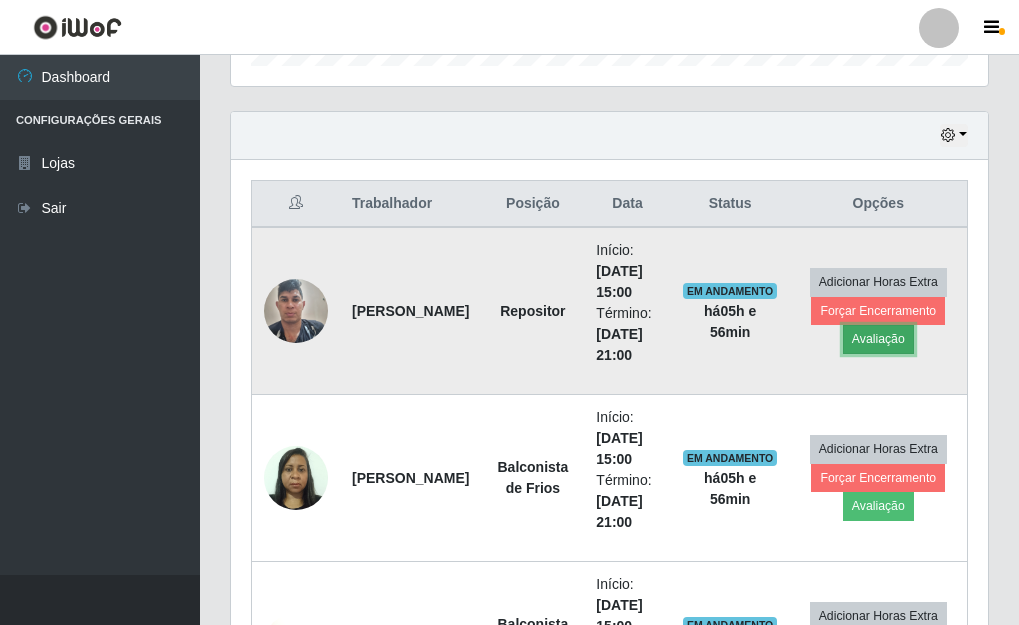 click on "Avaliação" at bounding box center (878, 339) 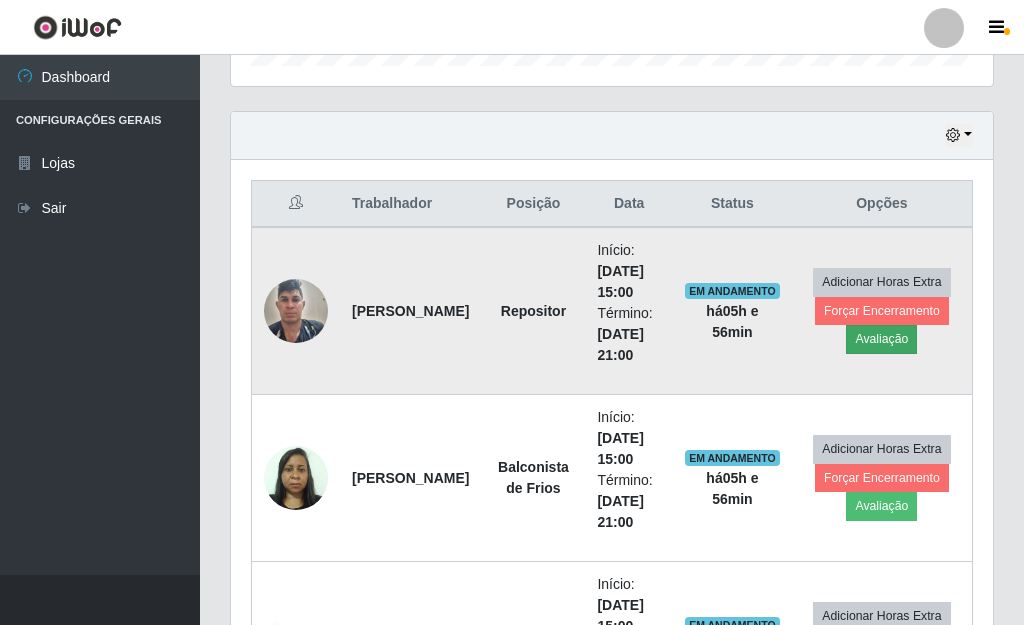 scroll, scrollTop: 999585, scrollLeft: 999255, axis: both 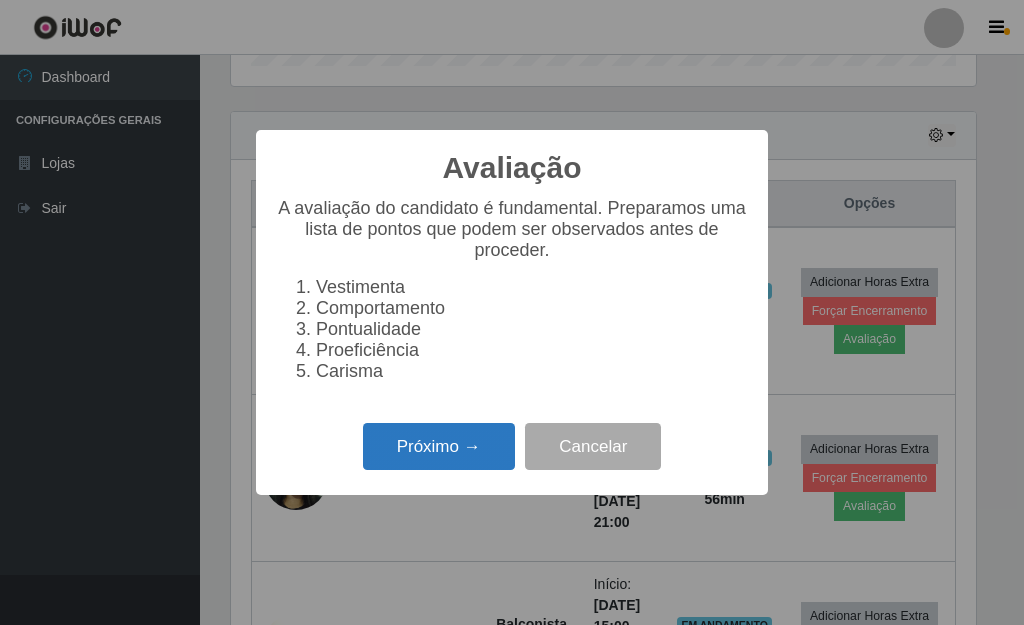 click on "Próximo →" at bounding box center [439, 446] 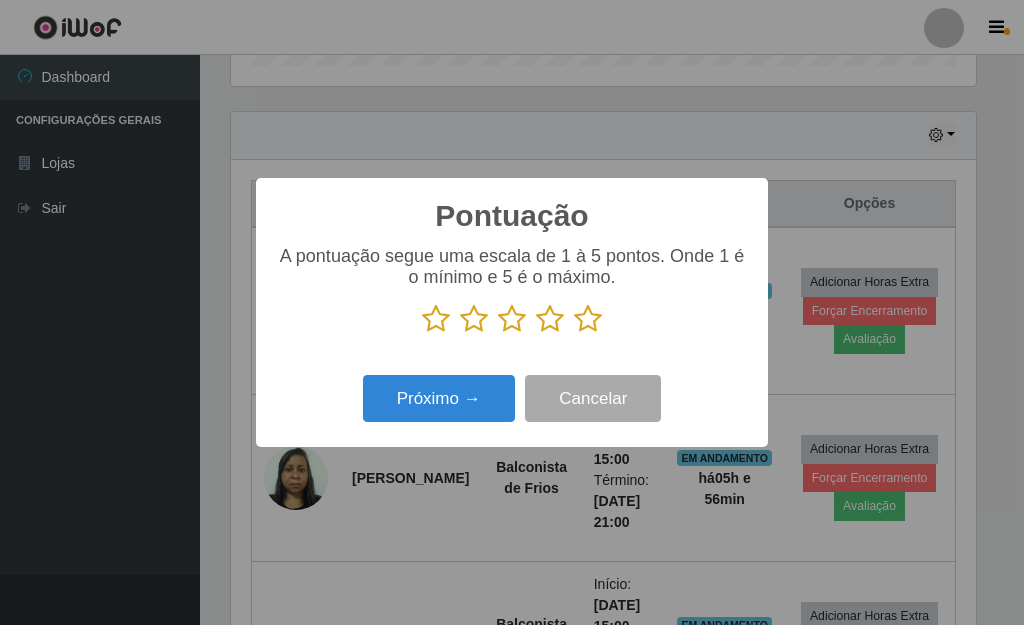 click at bounding box center [588, 319] 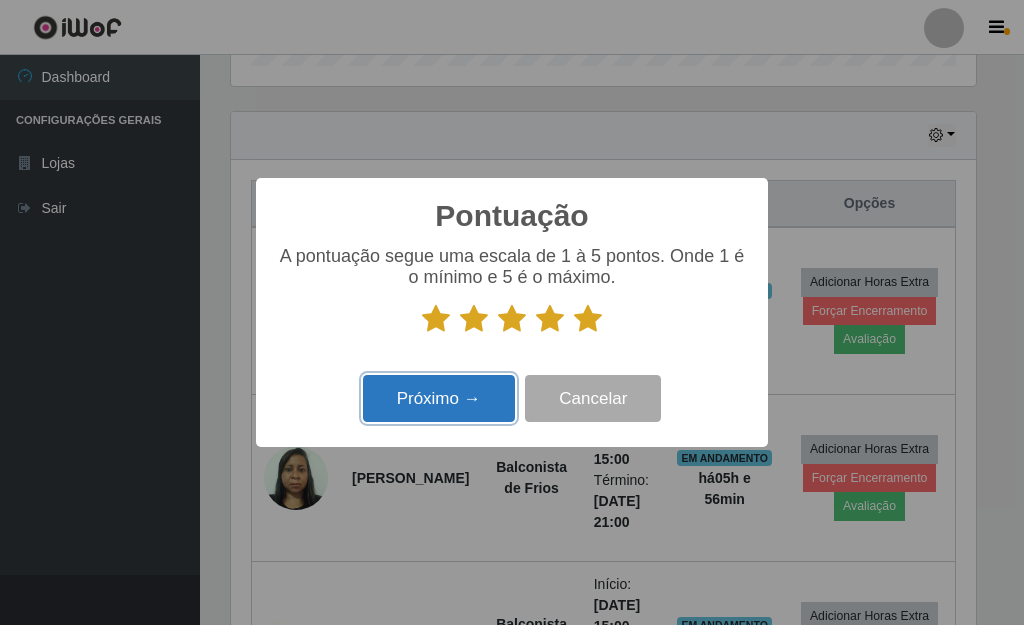 click on "Próximo →" at bounding box center [439, 398] 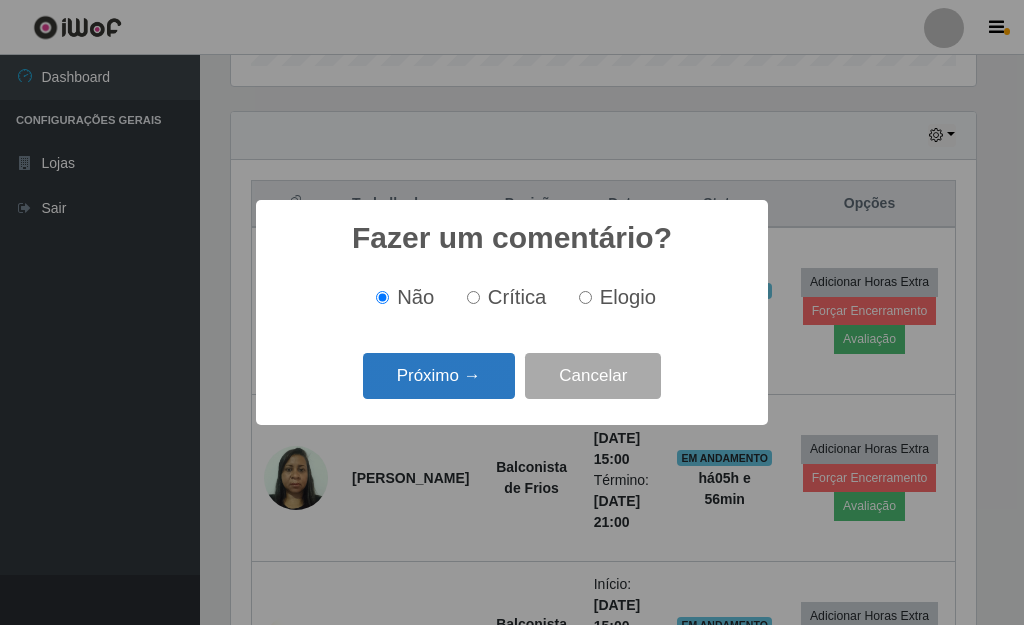 click on "Próximo →" at bounding box center [439, 376] 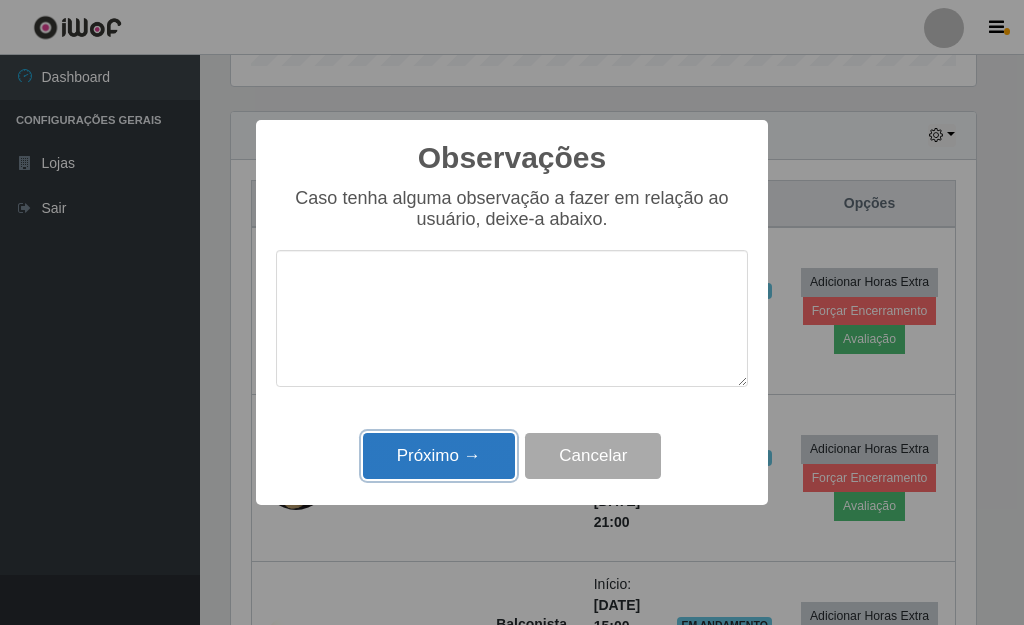click on "Próximo →" at bounding box center (439, 456) 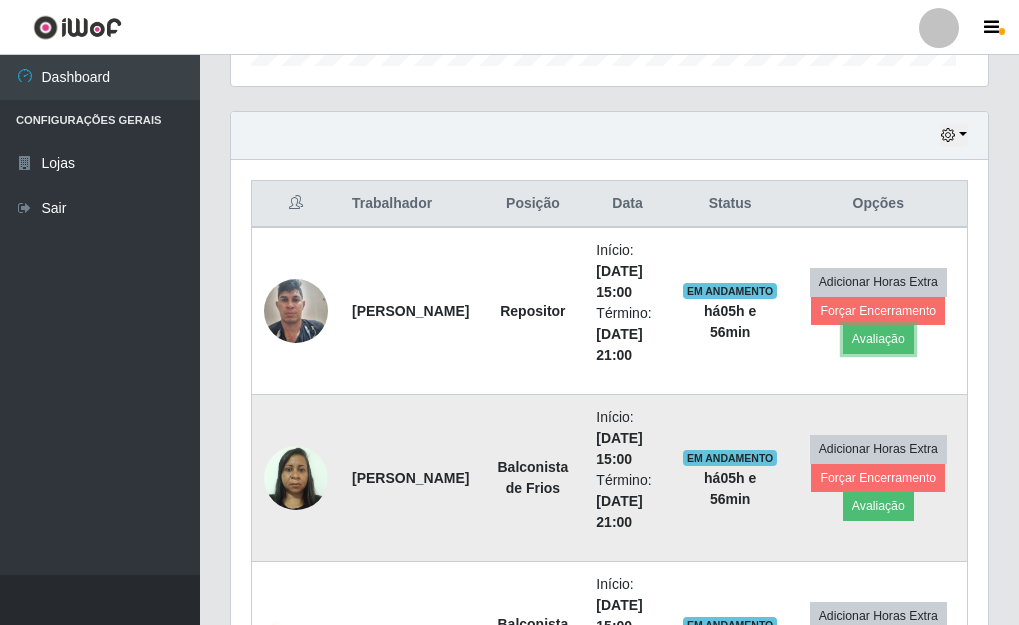 scroll, scrollTop: 999585, scrollLeft: 999243, axis: both 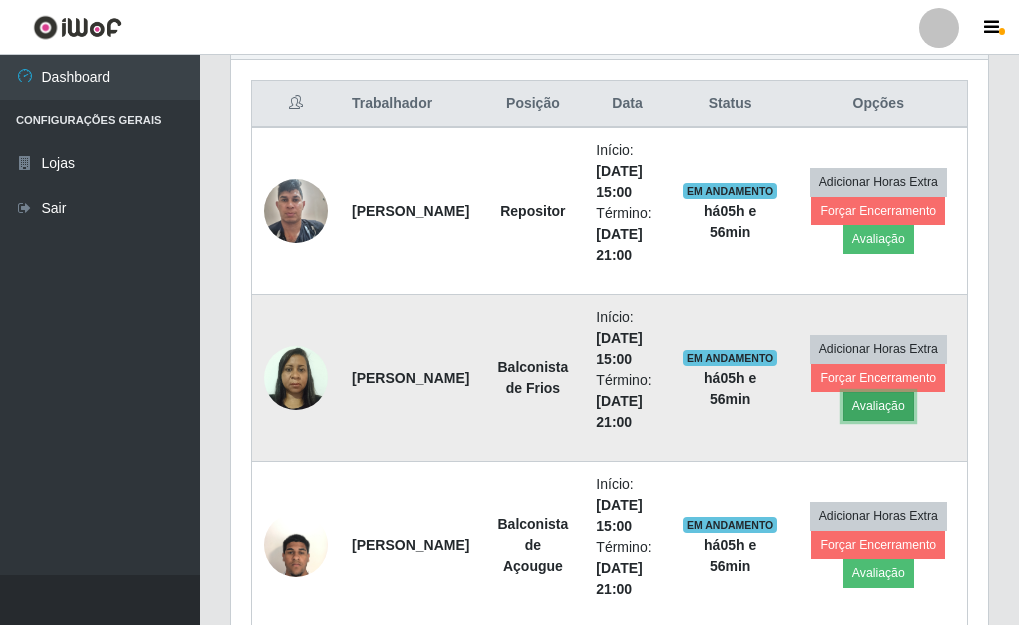 click on "Avaliação" at bounding box center (878, 406) 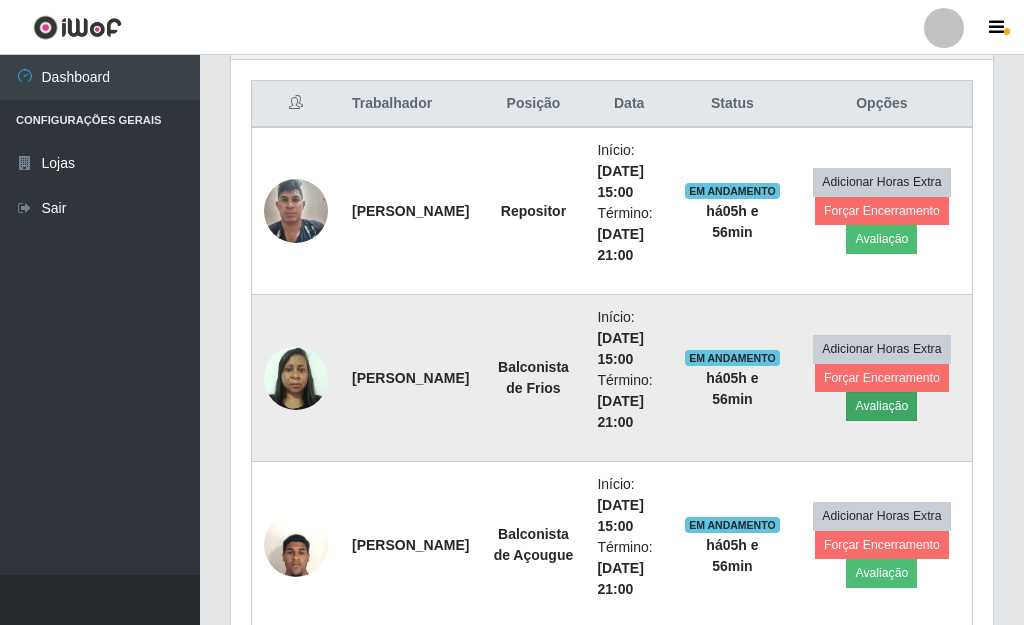 scroll, scrollTop: 999585, scrollLeft: 999255, axis: both 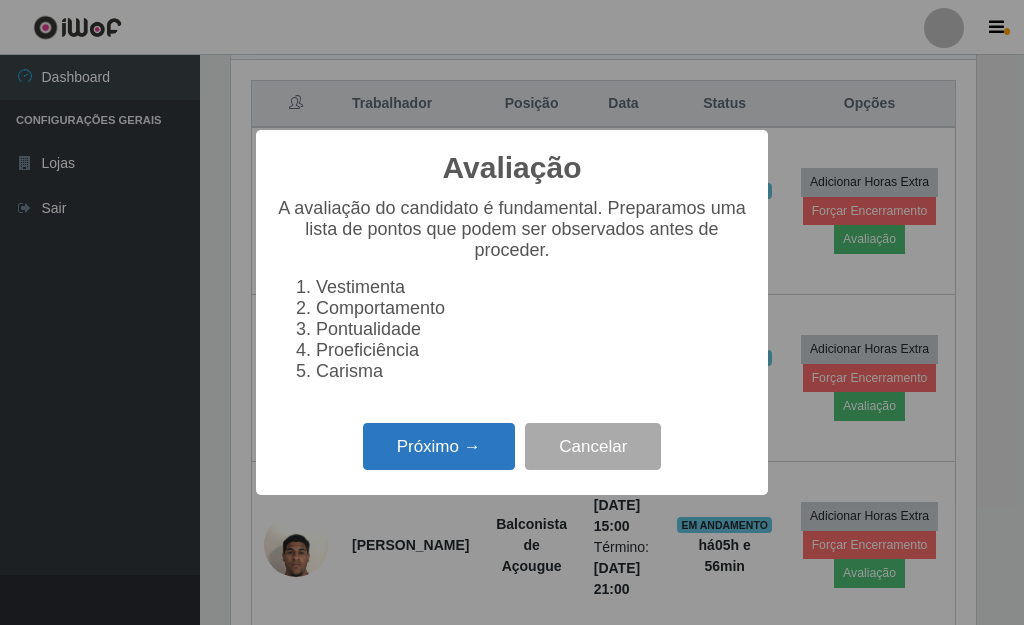 click on "Próximo →" at bounding box center [439, 446] 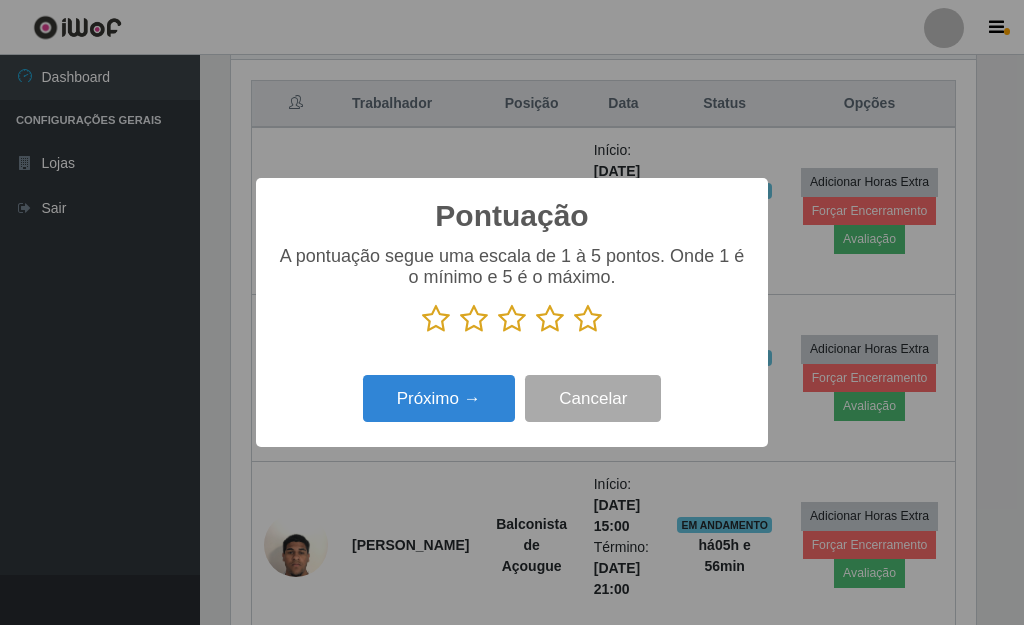scroll, scrollTop: 999585, scrollLeft: 999255, axis: both 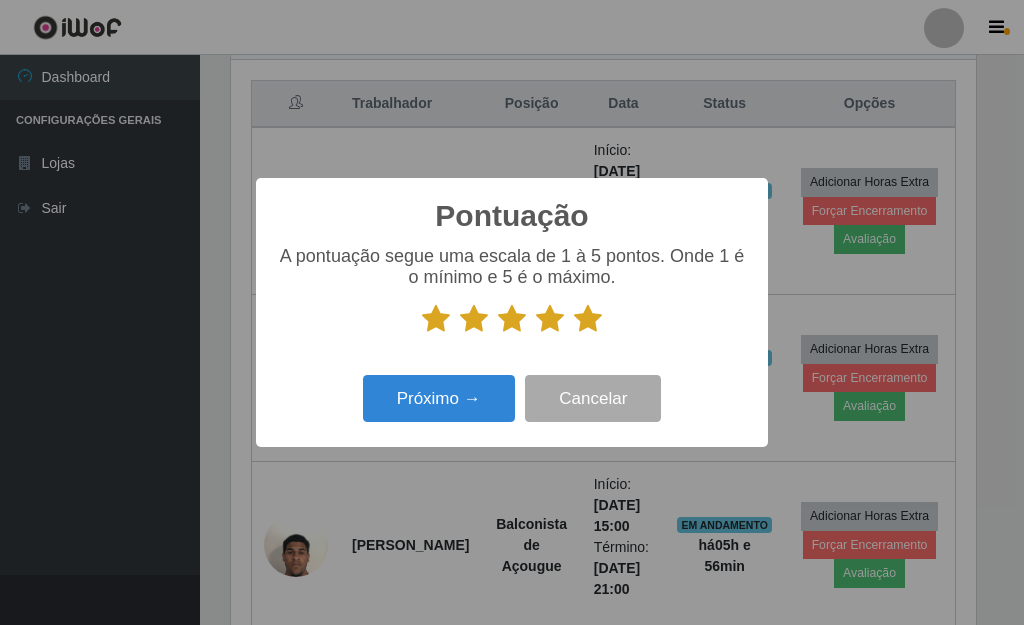 click on "Próximo → Cancelar" at bounding box center (512, 398) 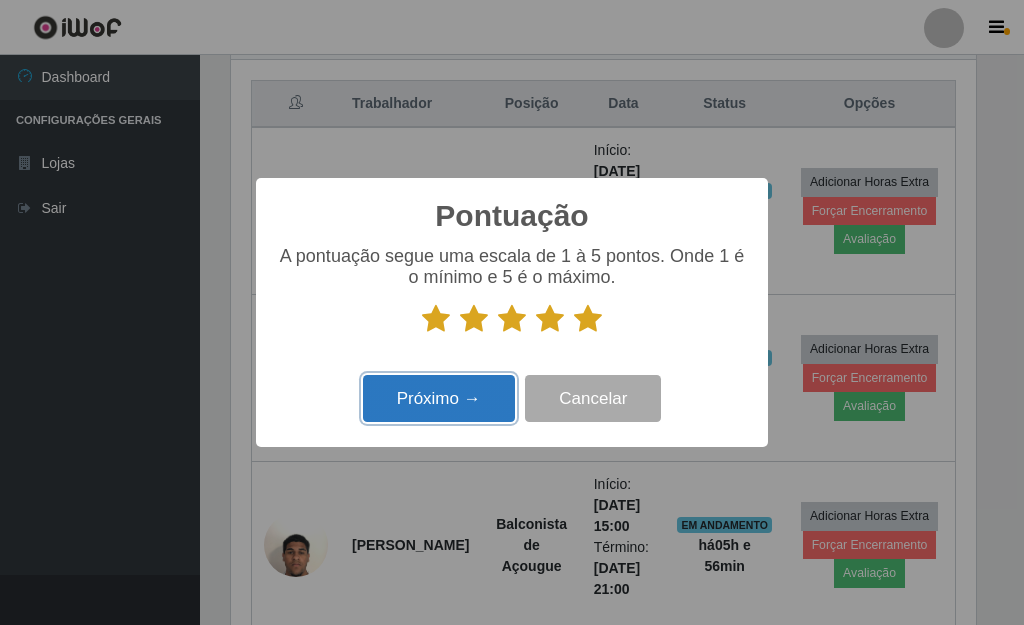 click on "Próximo →" at bounding box center (439, 398) 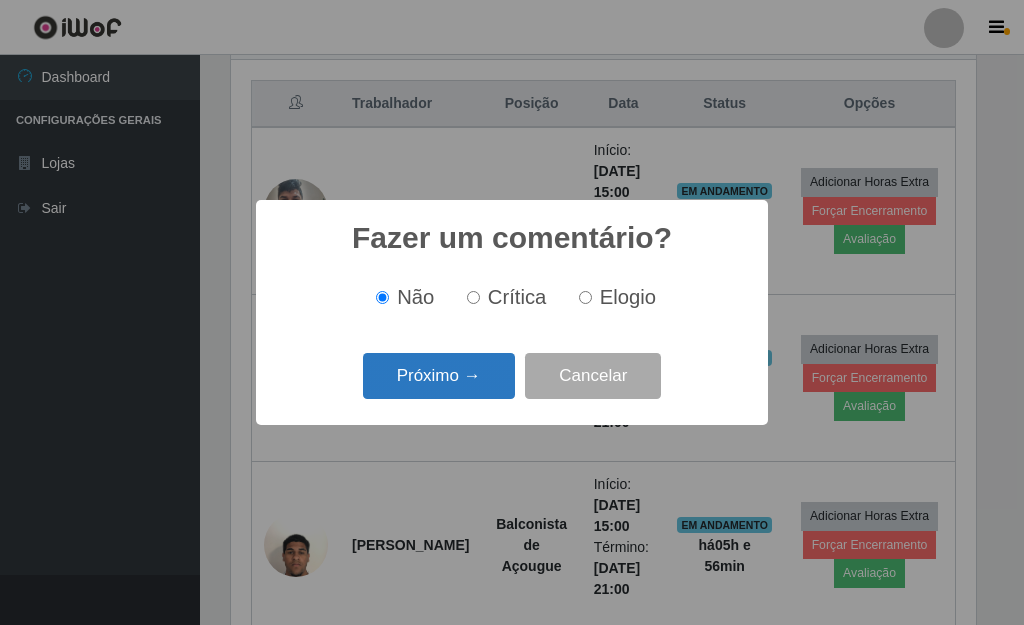 click on "Próximo →" at bounding box center (439, 376) 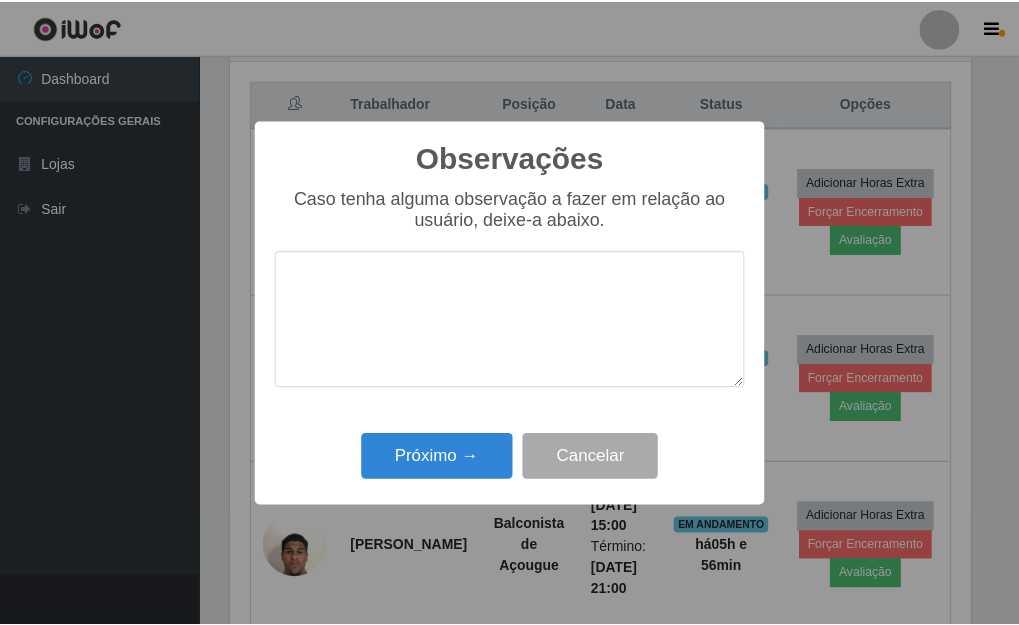 scroll, scrollTop: 999585, scrollLeft: 999255, axis: both 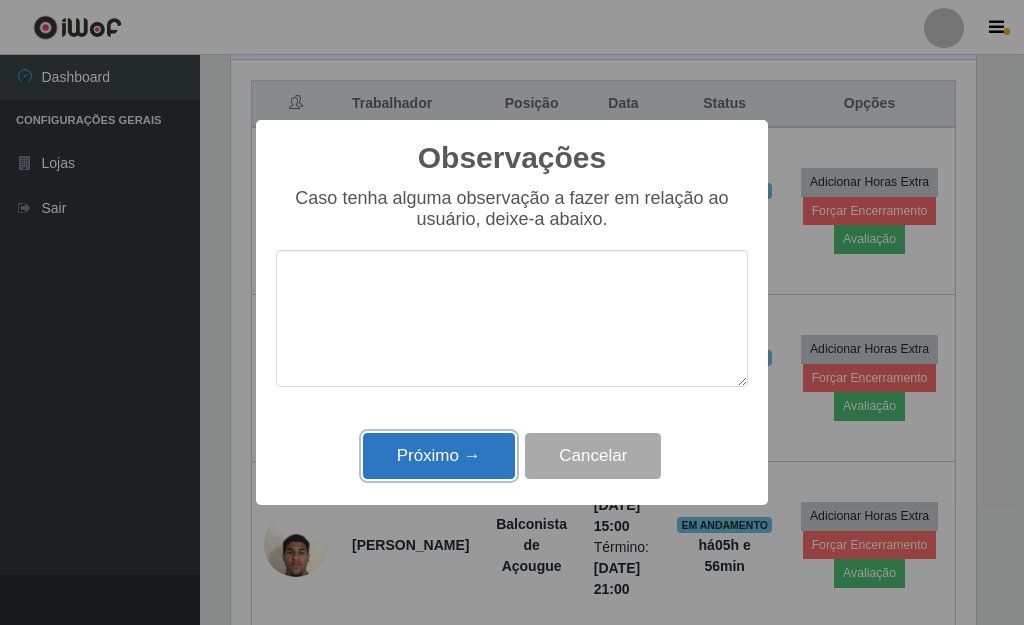click on "Próximo →" at bounding box center [439, 456] 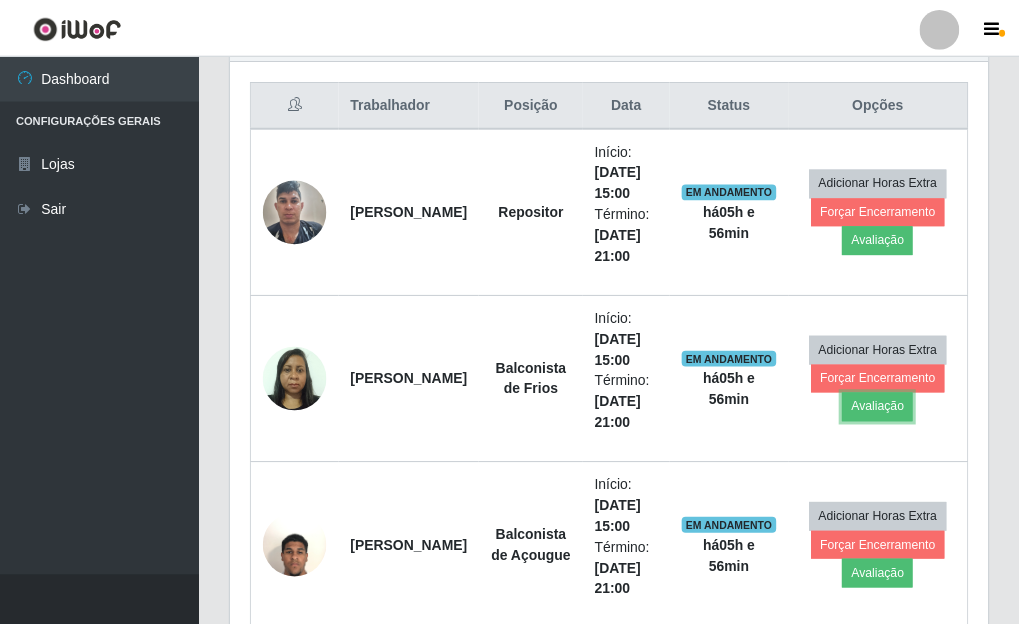scroll, scrollTop: 999585, scrollLeft: 999243, axis: both 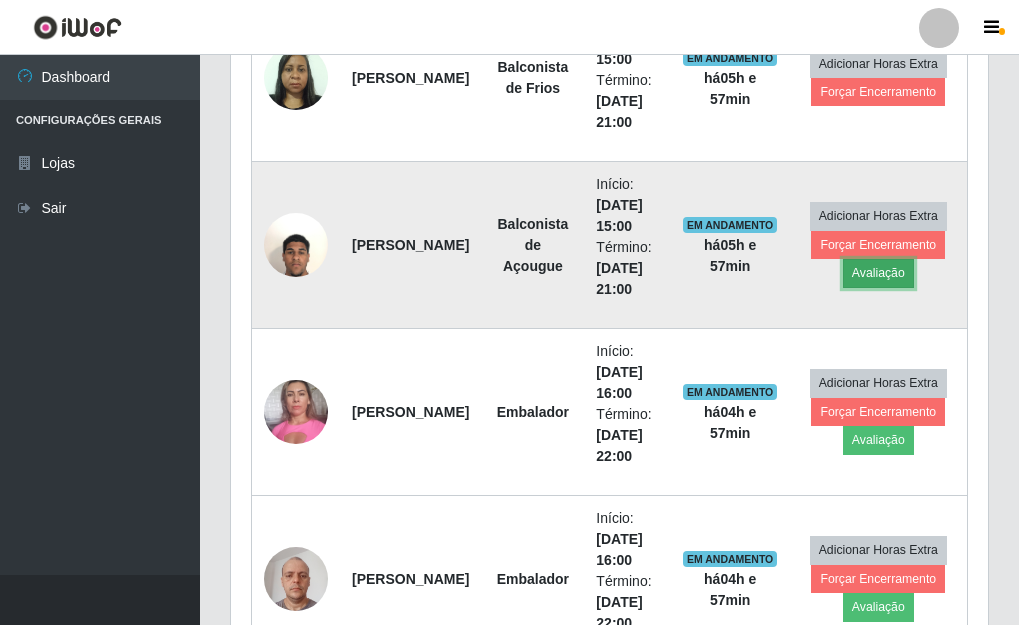 click on "Avaliação" at bounding box center [878, 273] 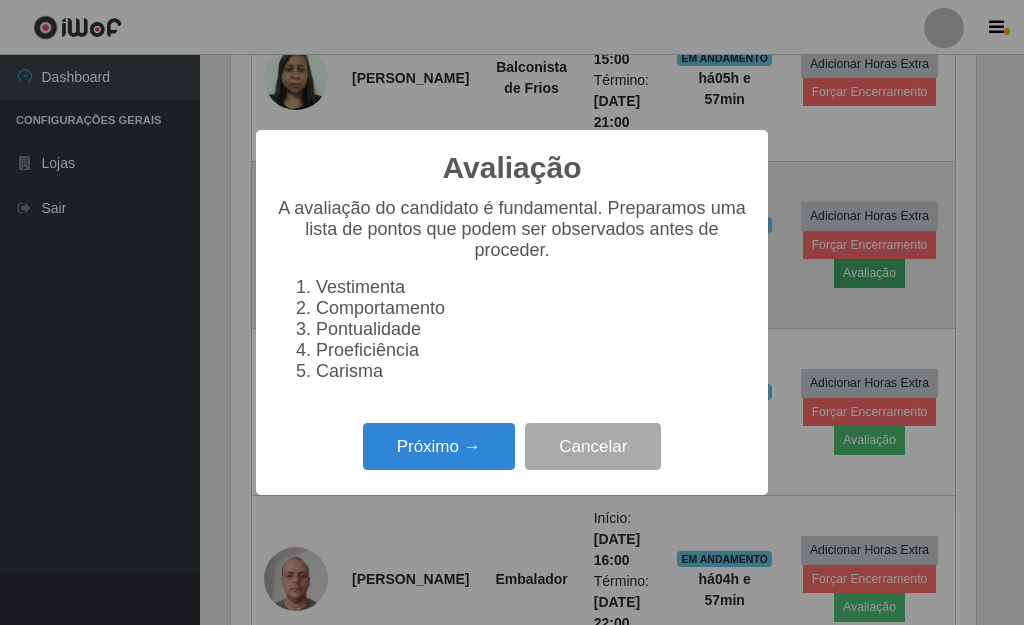 scroll, scrollTop: 999585, scrollLeft: 999255, axis: both 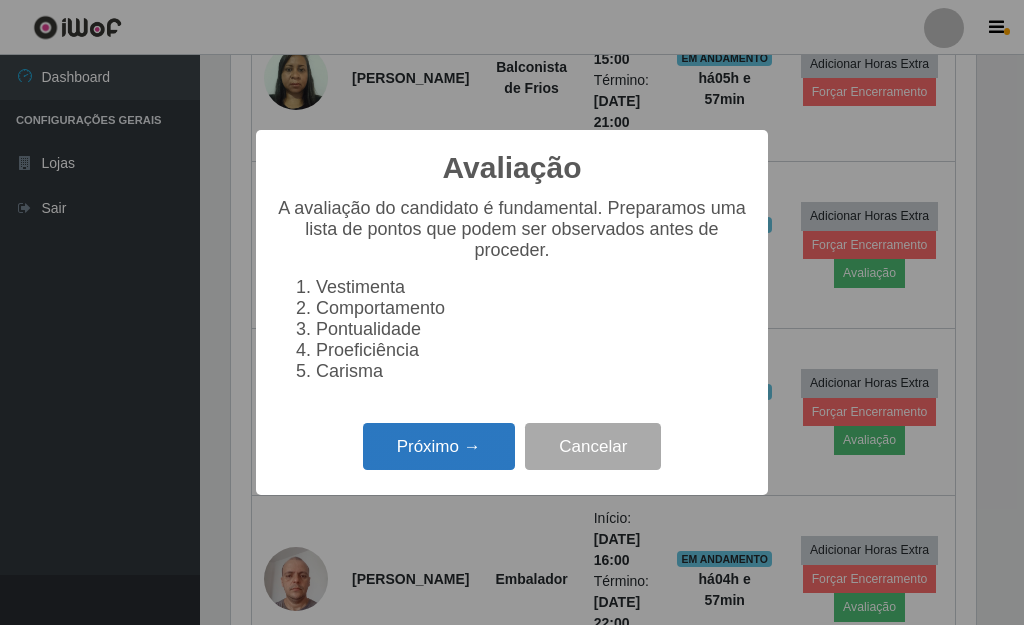 click on "Próximo →" at bounding box center [439, 446] 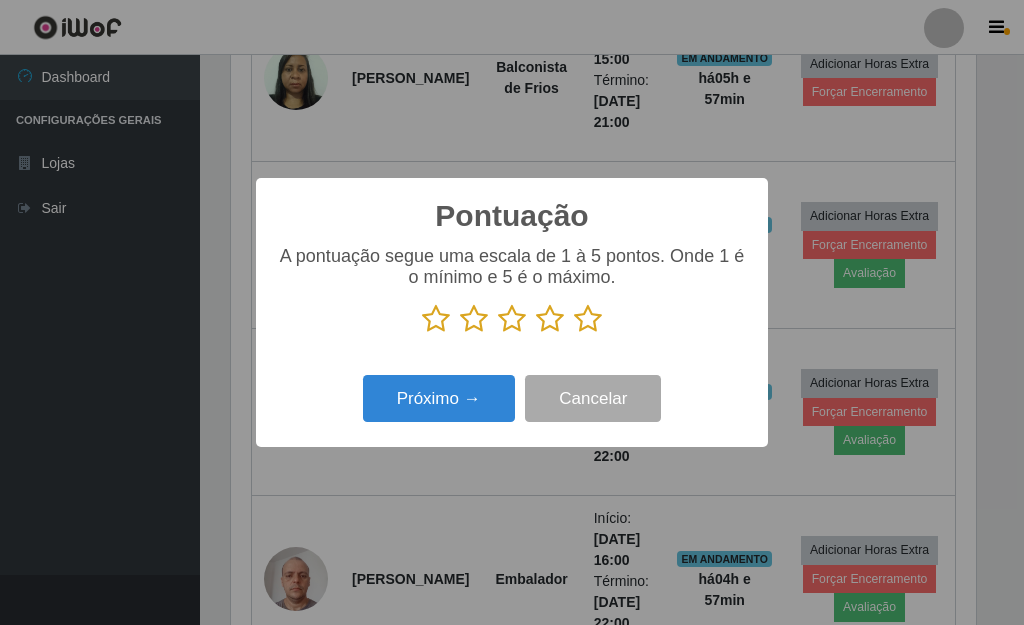 scroll, scrollTop: 999585, scrollLeft: 999255, axis: both 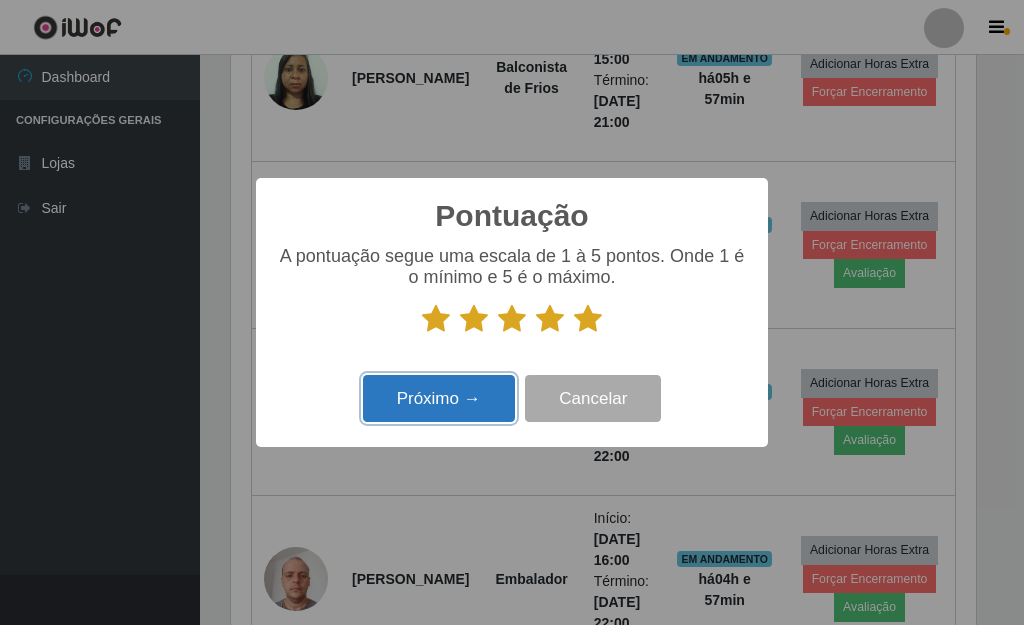 click on "Próximo →" at bounding box center [439, 398] 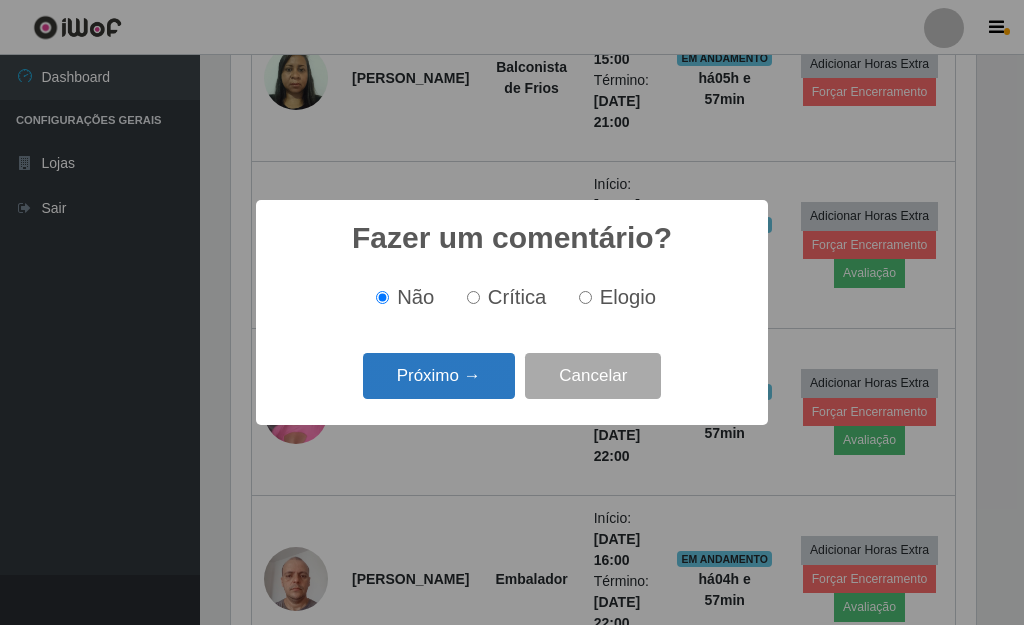 click on "Próximo →" at bounding box center (439, 376) 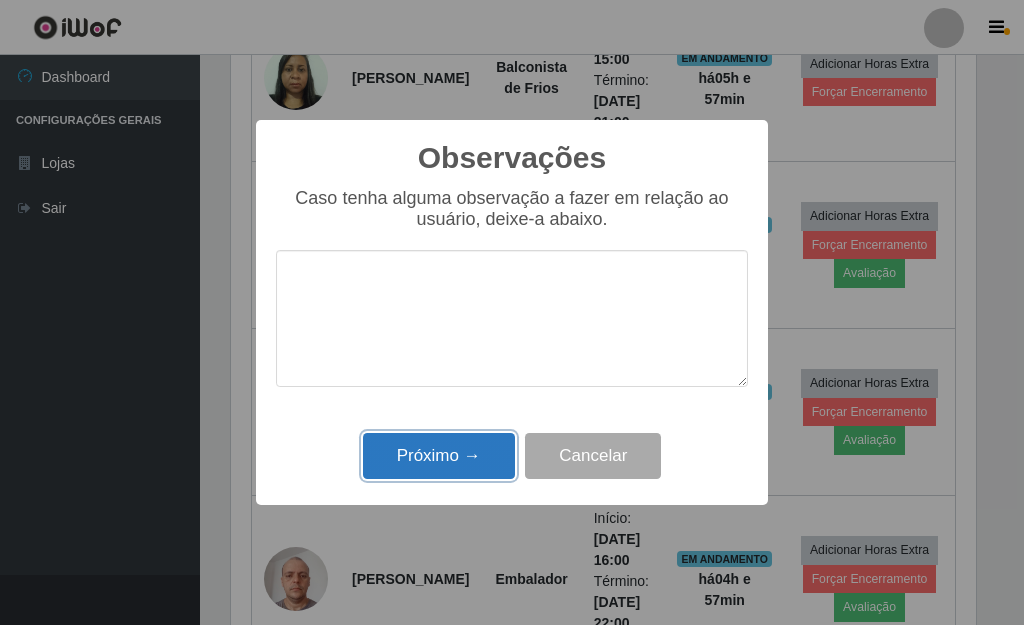 click on "Próximo →" at bounding box center [439, 456] 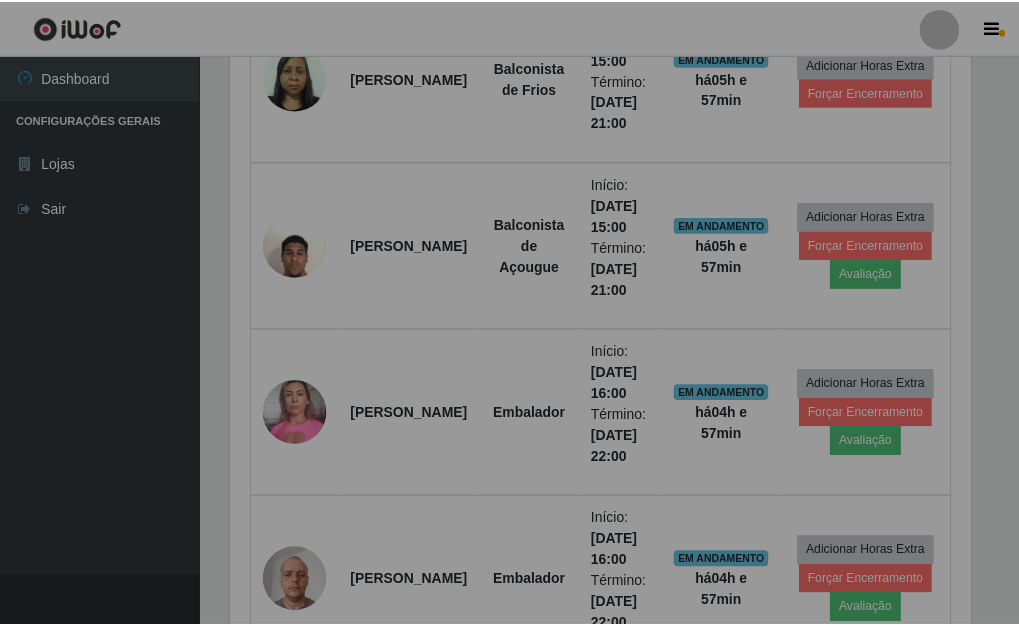 scroll, scrollTop: 999585, scrollLeft: 999243, axis: both 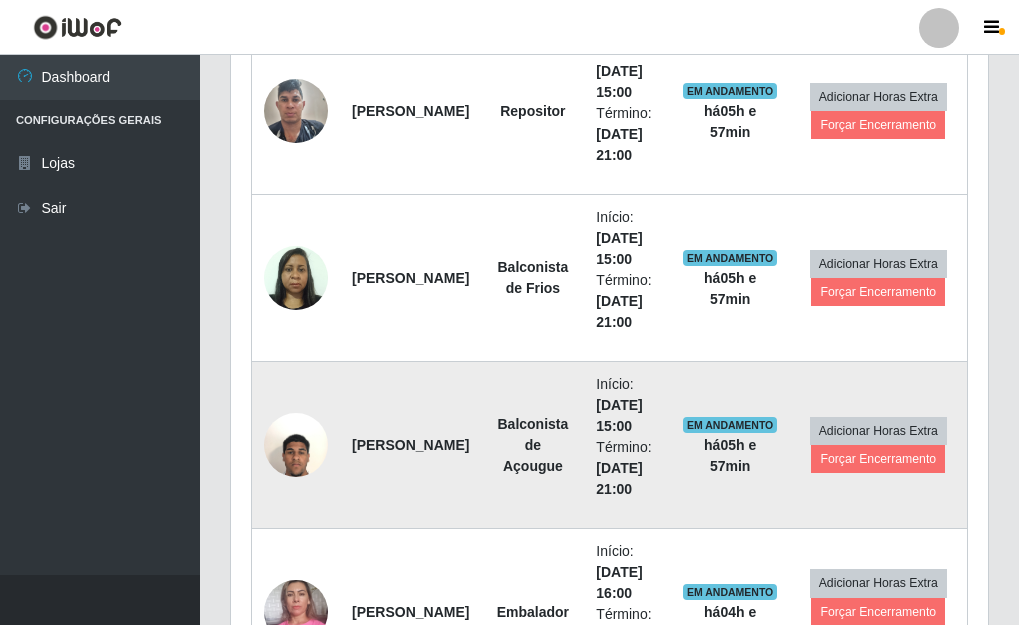 drag, startPoint x: 883, startPoint y: 488, endPoint x: 449, endPoint y: 482, distance: 434.04147 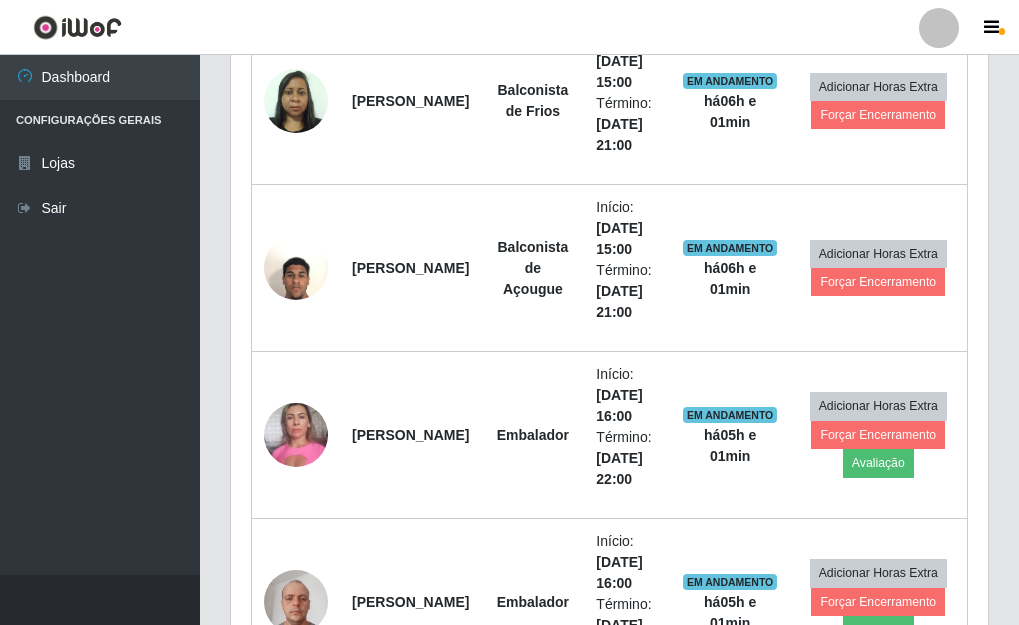 scroll, scrollTop: 949, scrollLeft: 0, axis: vertical 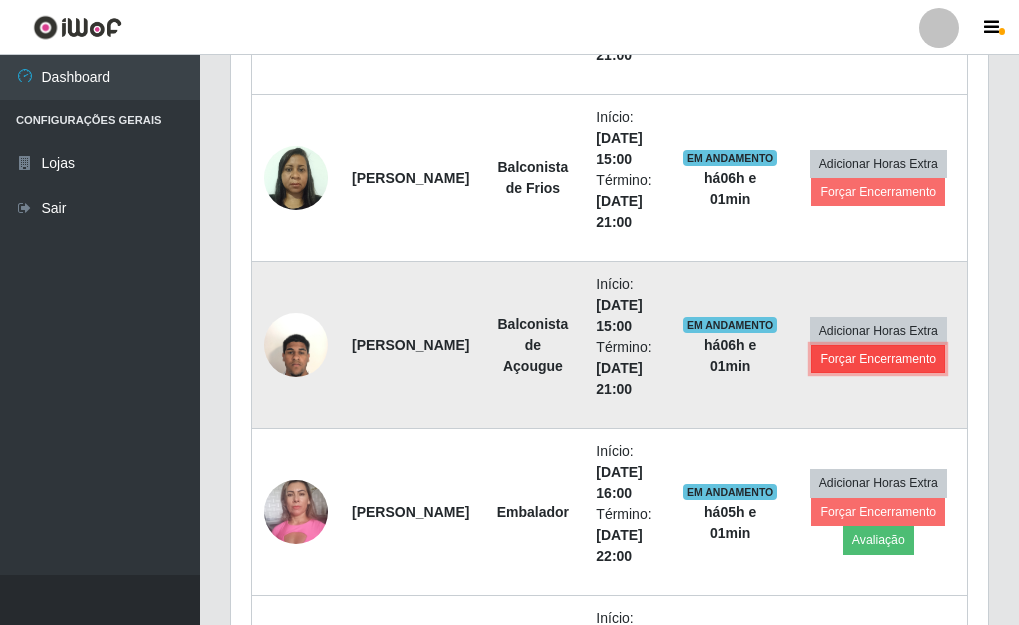 click on "Forçar Encerramento" at bounding box center [878, 359] 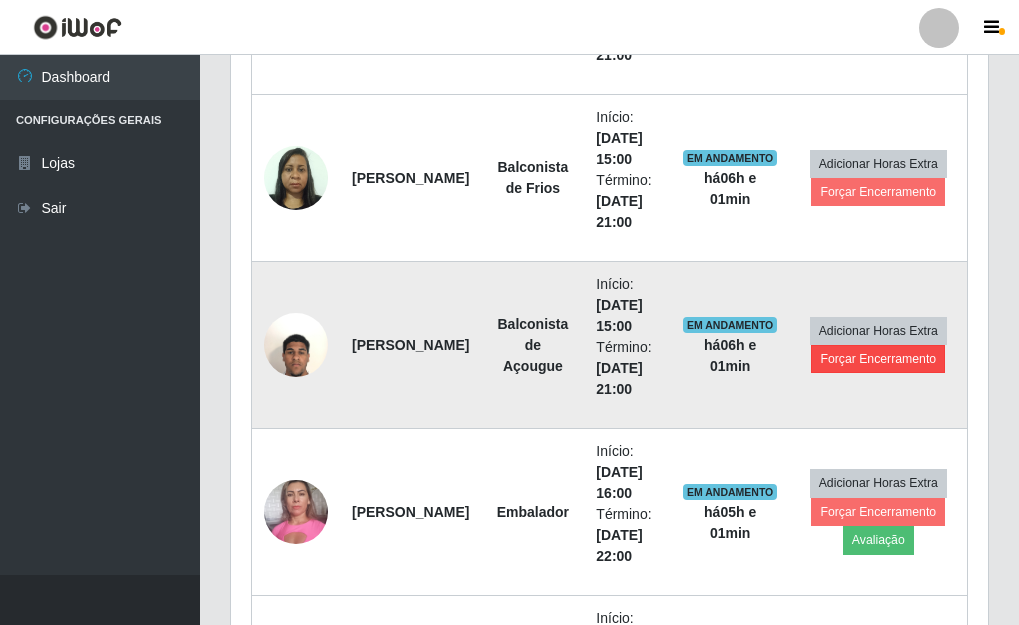 scroll, scrollTop: 999585, scrollLeft: 999255, axis: both 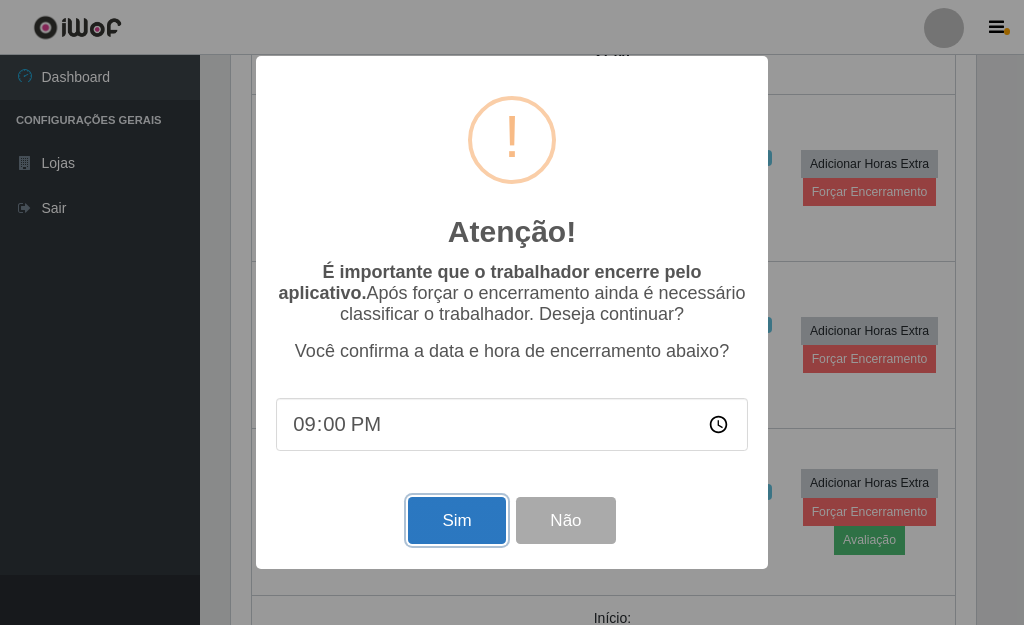 click on "Sim" at bounding box center (456, 520) 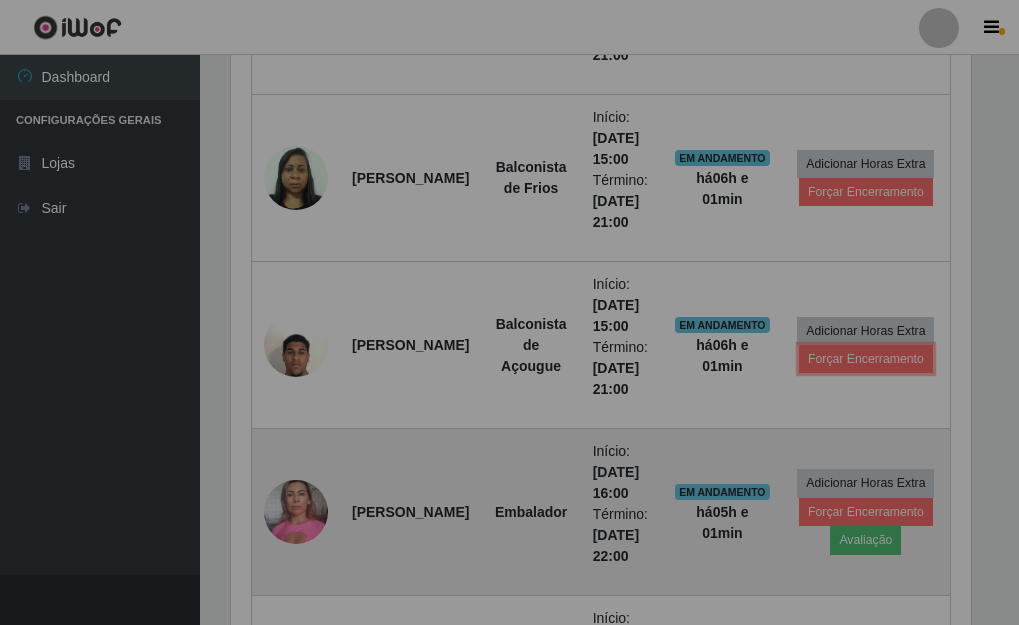 scroll, scrollTop: 999585, scrollLeft: 999243, axis: both 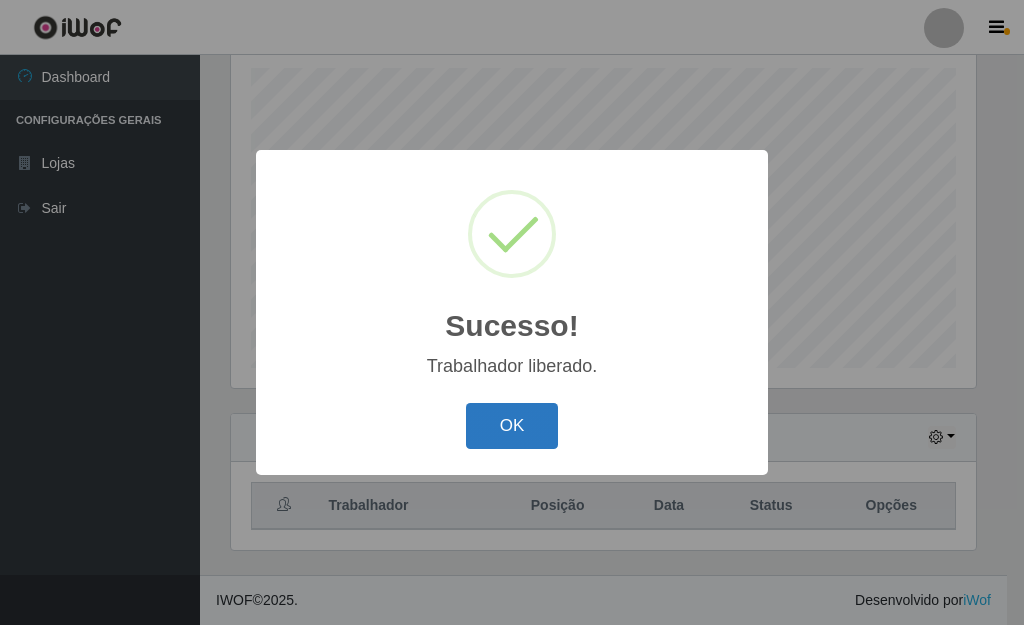 click on "OK" at bounding box center [512, 426] 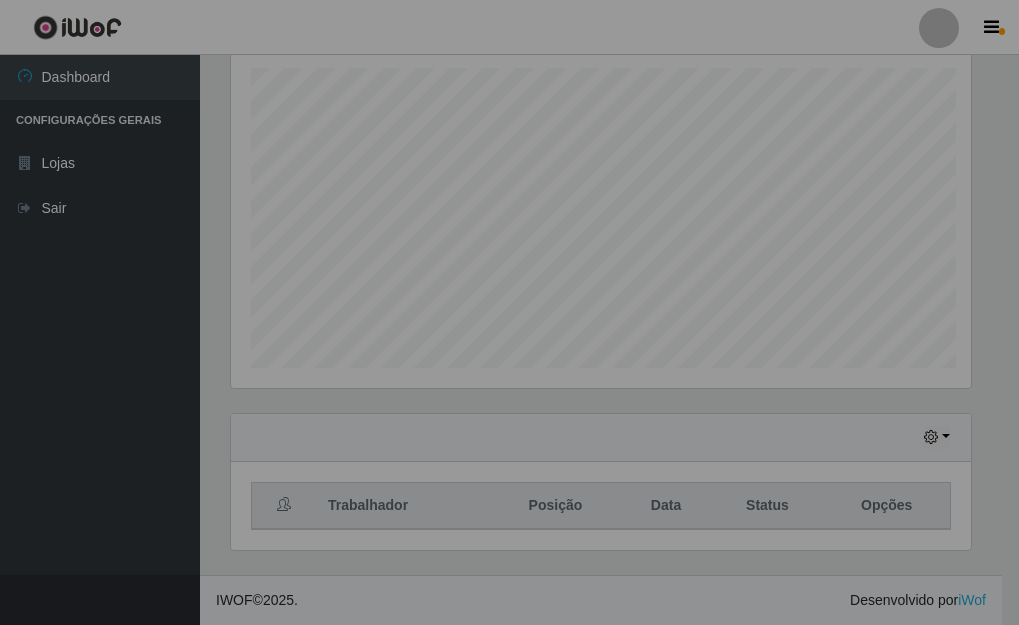 scroll, scrollTop: 999585, scrollLeft: 999243, axis: both 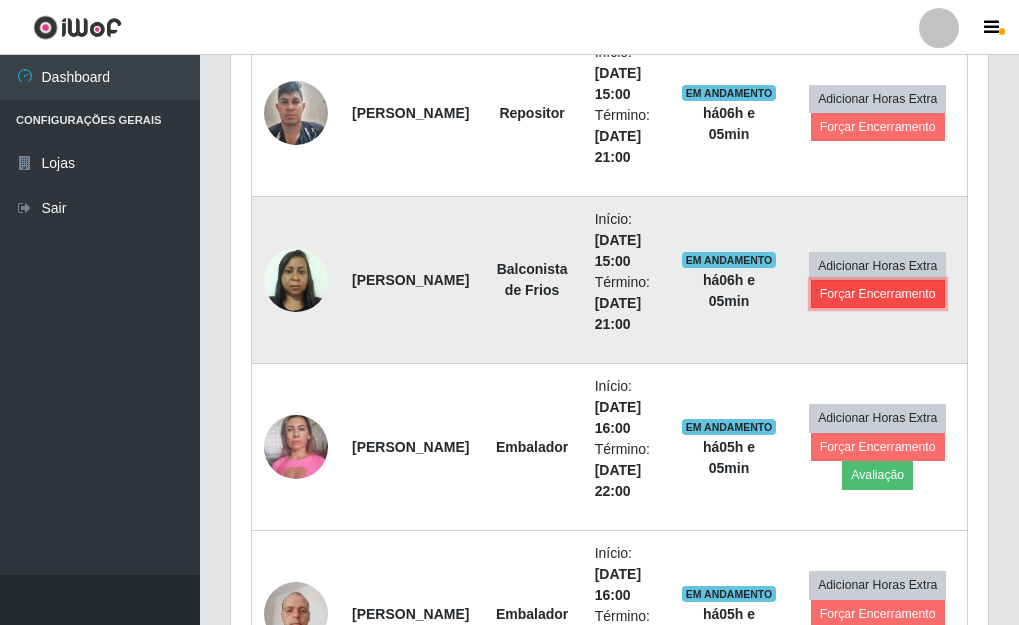 click on "Forçar Encerramento" at bounding box center (878, 294) 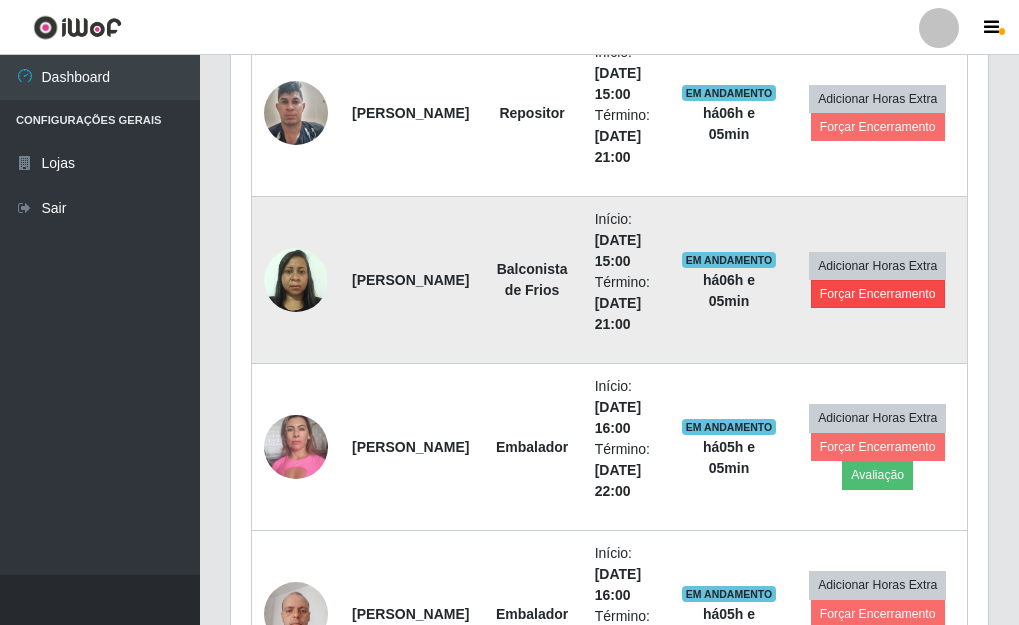 scroll, scrollTop: 999585, scrollLeft: 999255, axis: both 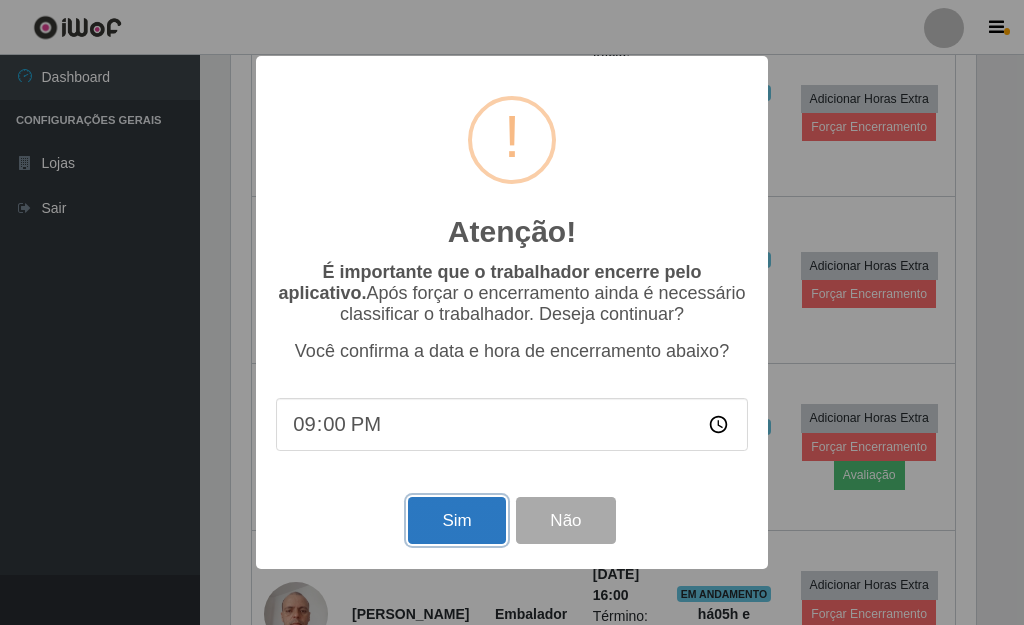 click on "Sim" at bounding box center (456, 520) 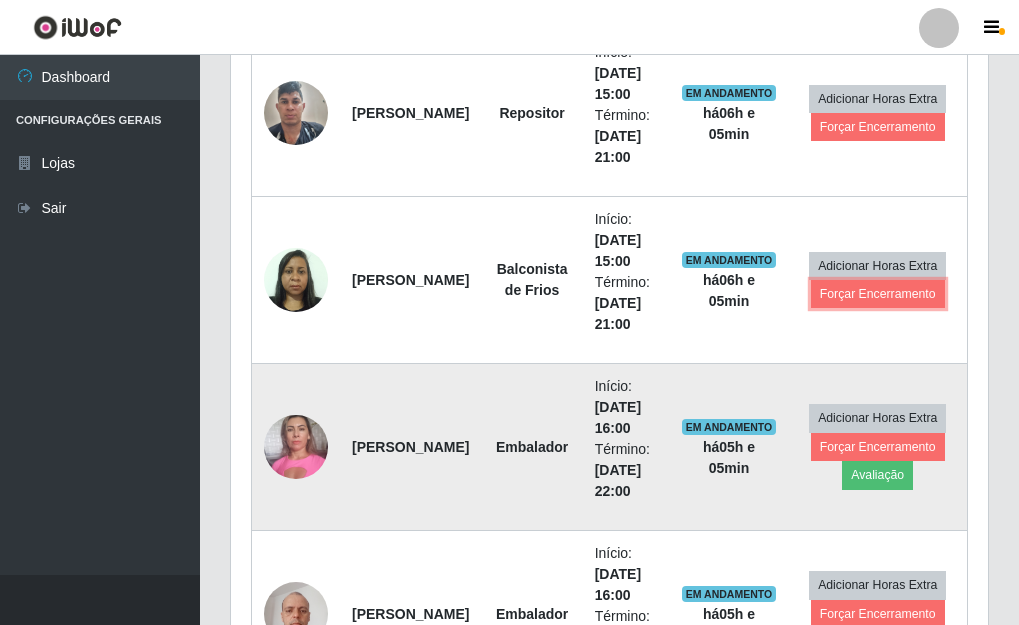 scroll, scrollTop: 999585, scrollLeft: 999243, axis: both 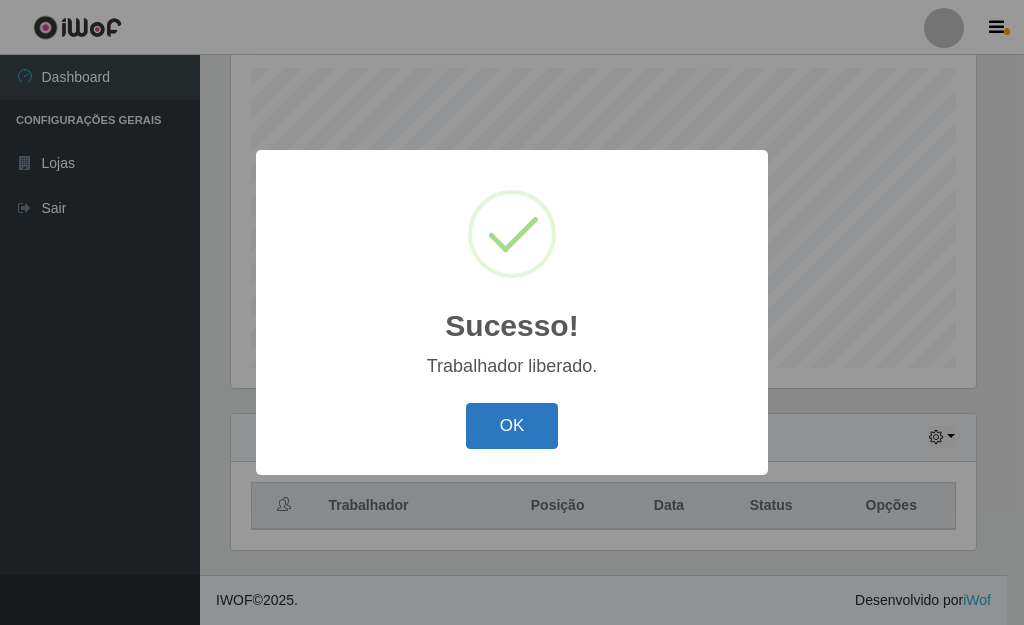 click on "OK" at bounding box center (512, 426) 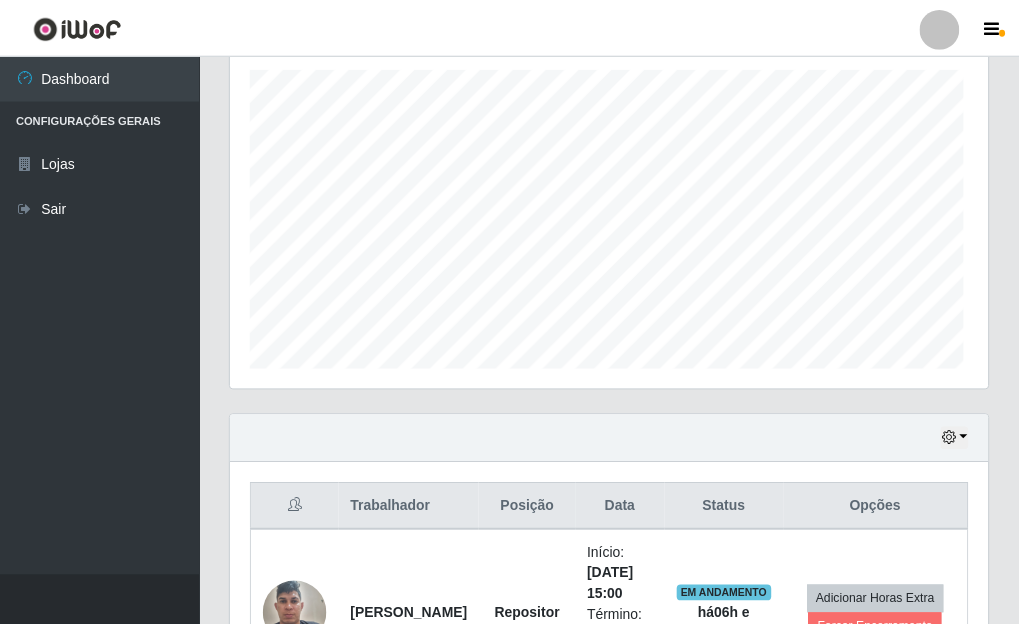 scroll, scrollTop: 999585, scrollLeft: 999243, axis: both 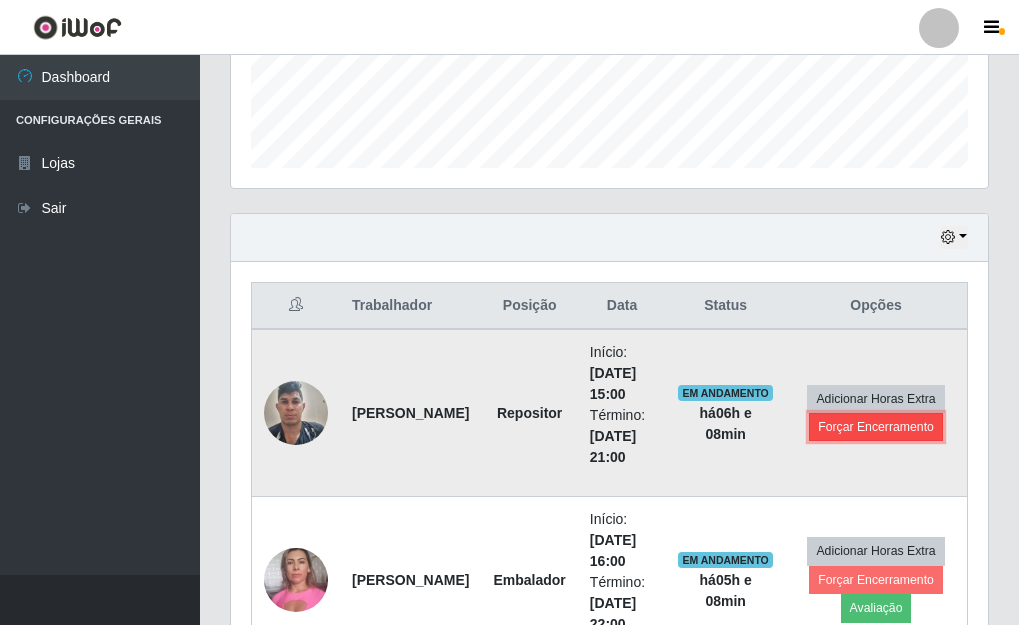 click on "Forçar Encerramento" at bounding box center [876, 427] 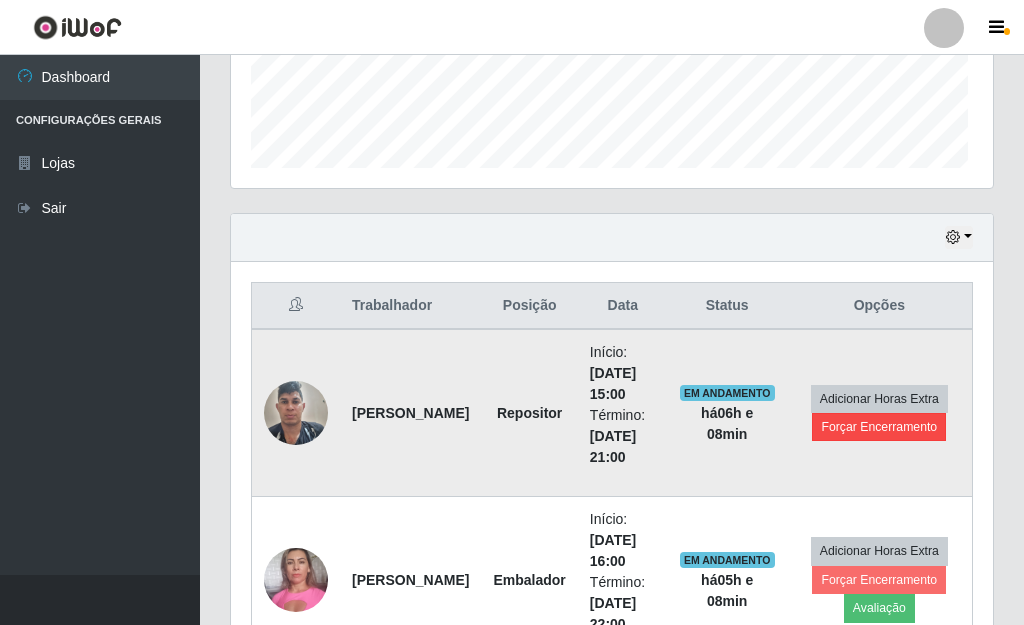 scroll, scrollTop: 999585, scrollLeft: 999255, axis: both 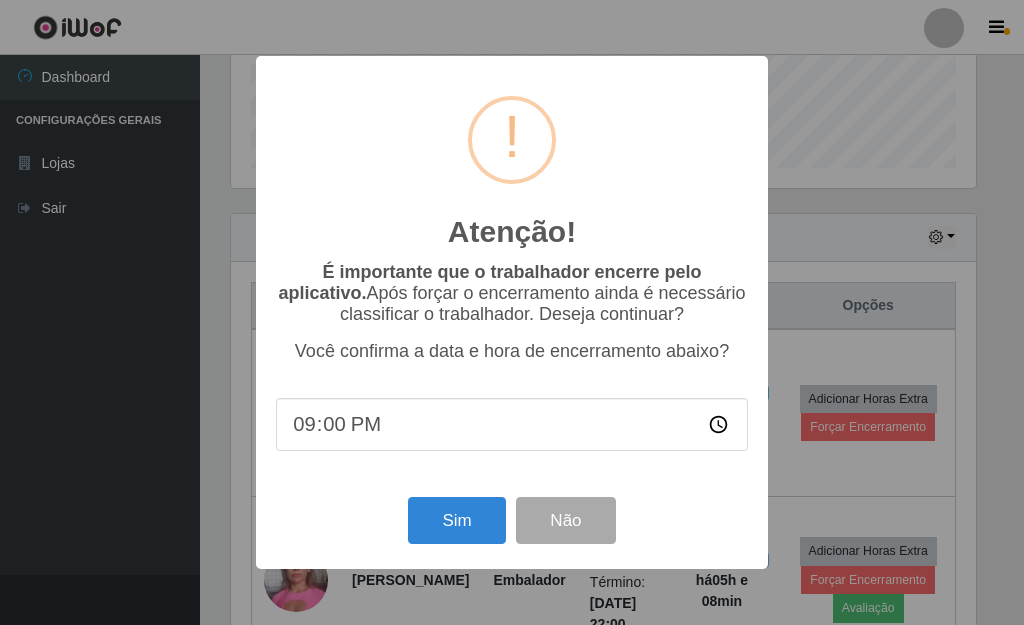 click on "21:00" at bounding box center [512, 424] 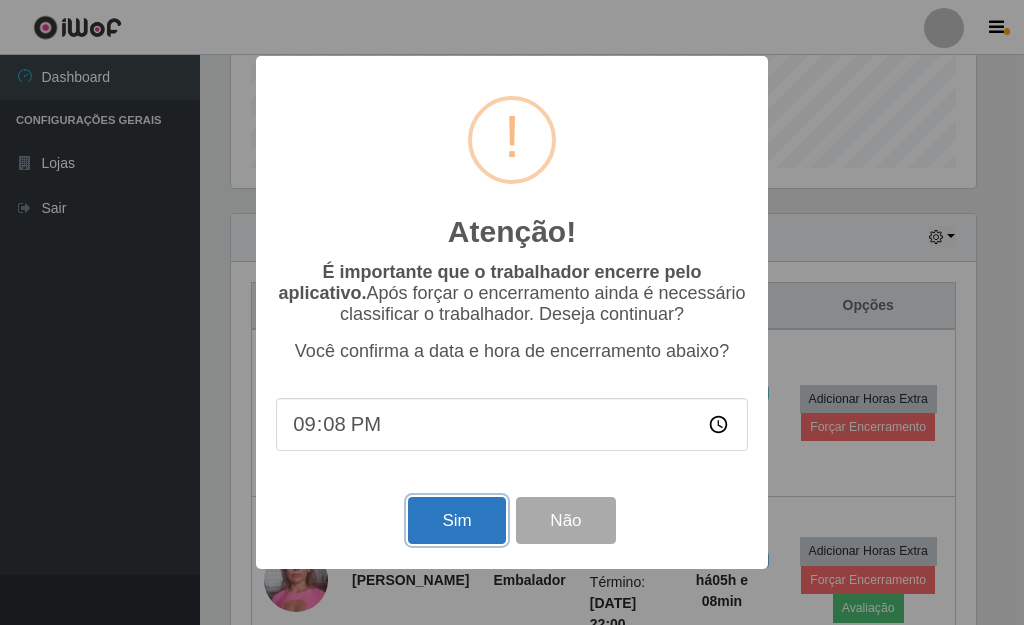 click on "Sim" at bounding box center (456, 520) 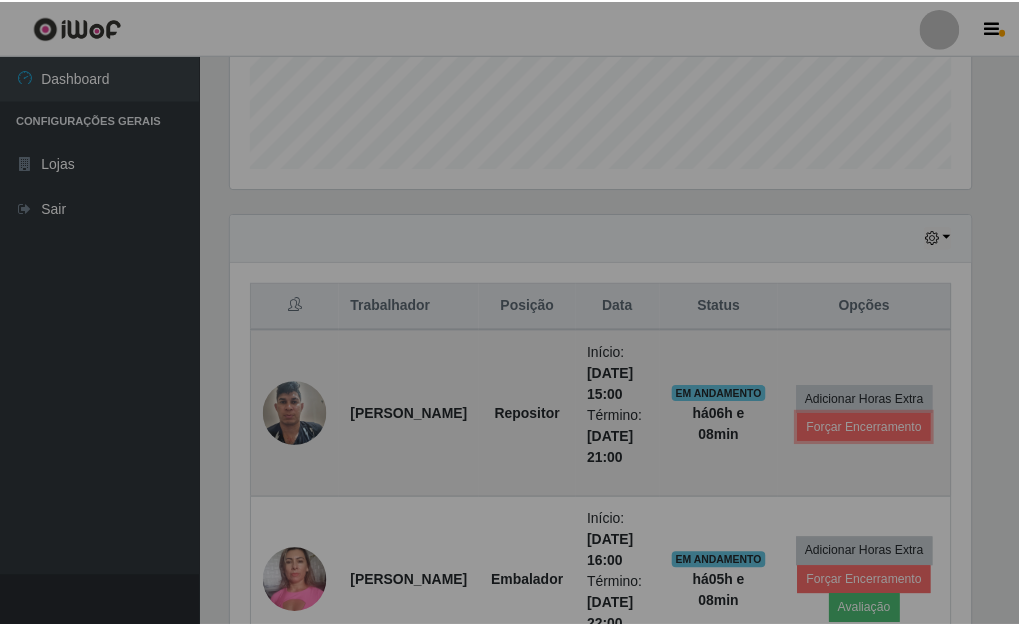 scroll, scrollTop: 999585, scrollLeft: 999243, axis: both 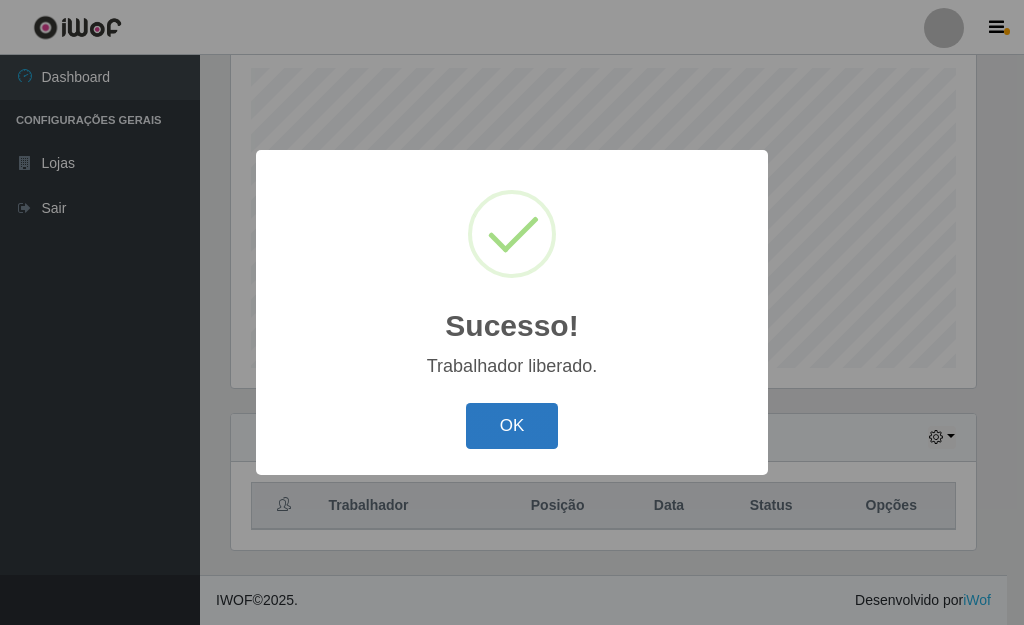 click on "OK" at bounding box center [512, 426] 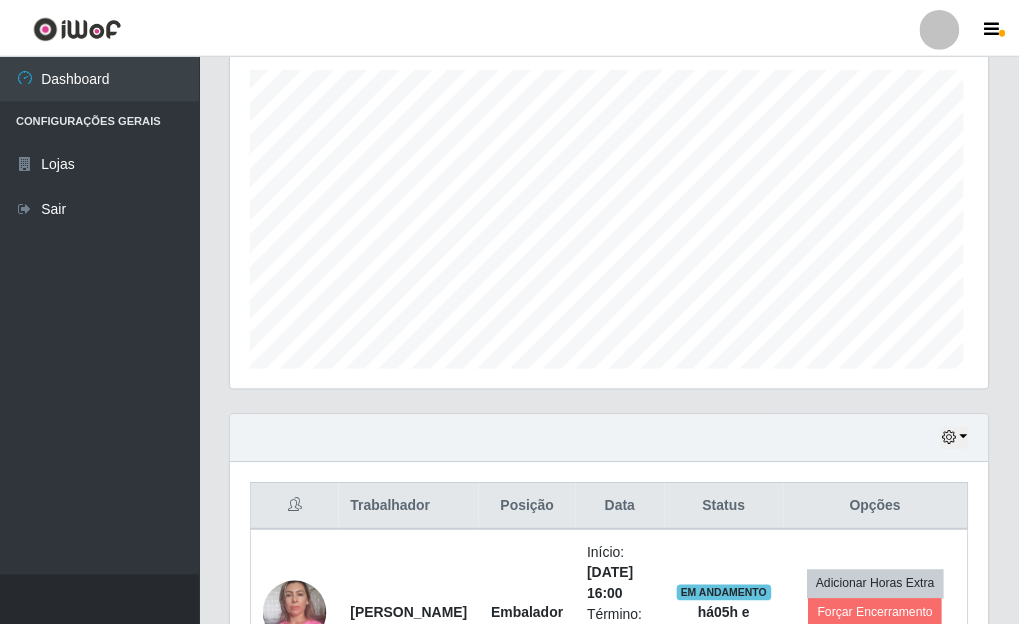 scroll, scrollTop: 999585, scrollLeft: 999243, axis: both 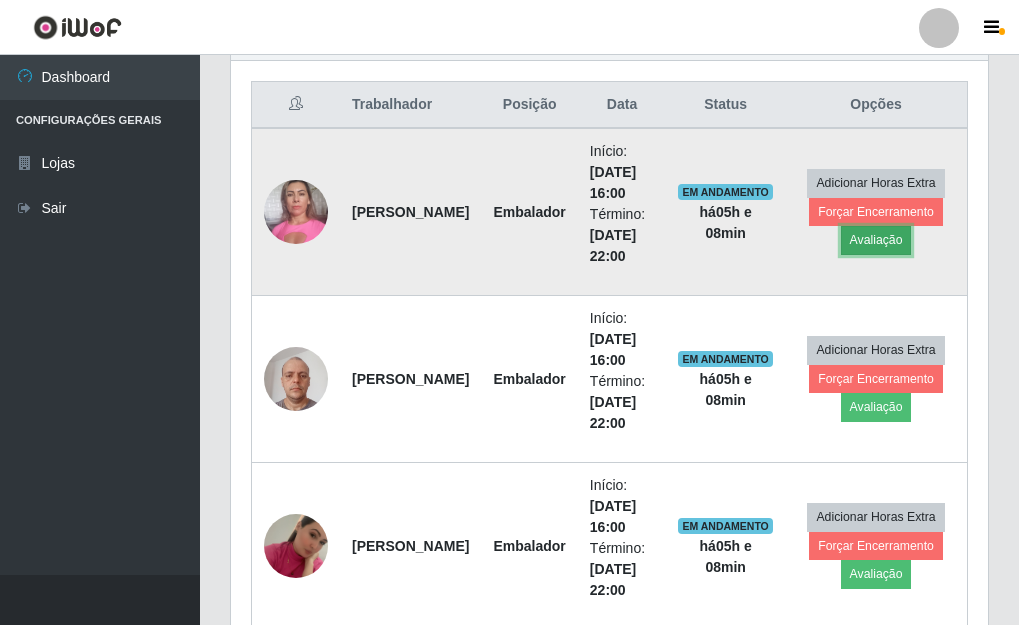 click on "Avaliação" at bounding box center [876, 240] 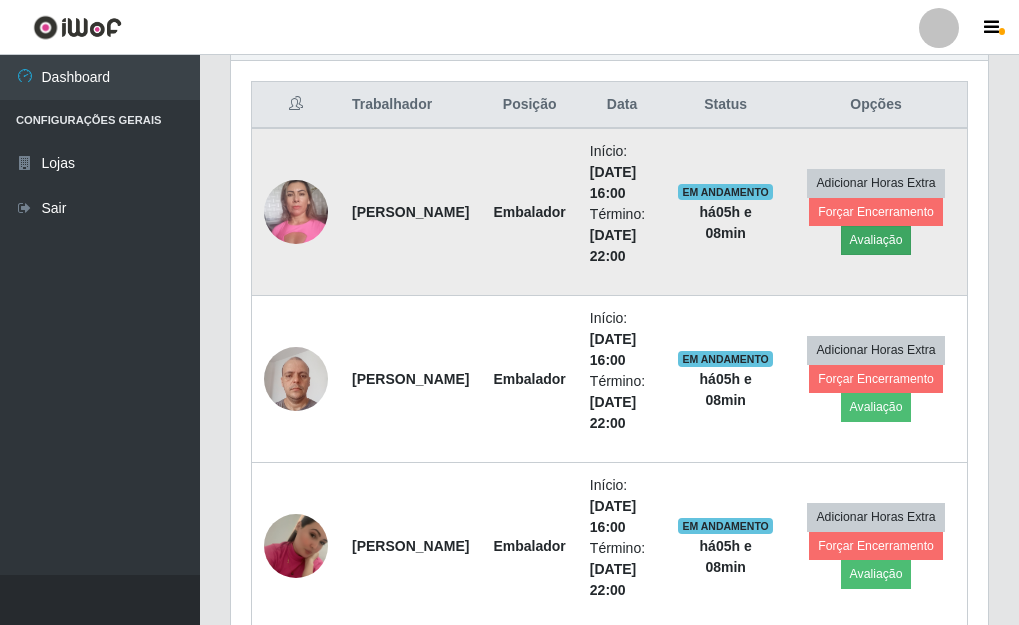 scroll, scrollTop: 999585, scrollLeft: 999255, axis: both 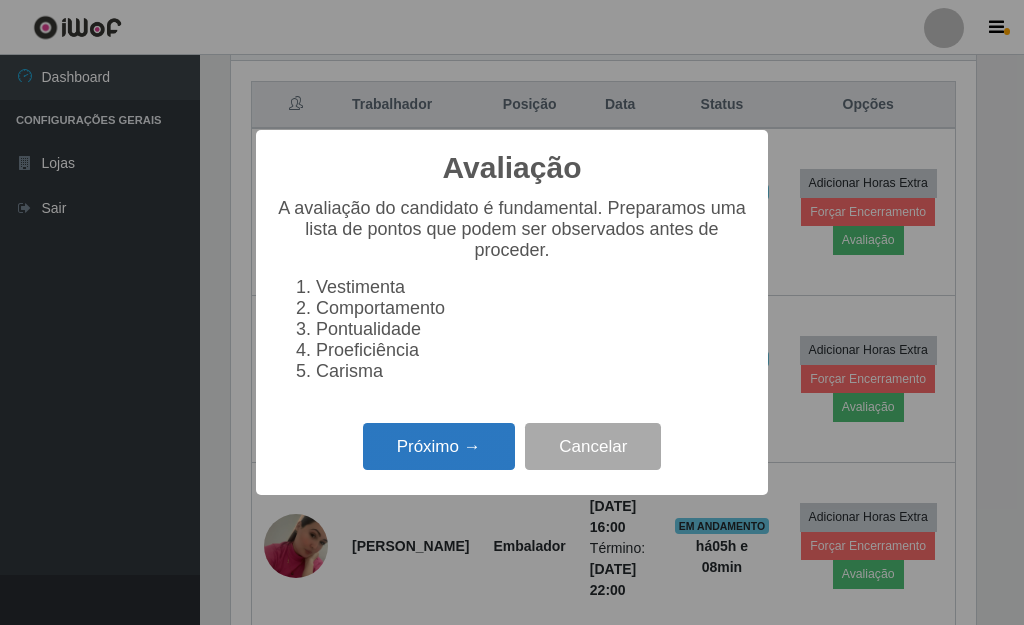 click on "Próximo →" at bounding box center (439, 446) 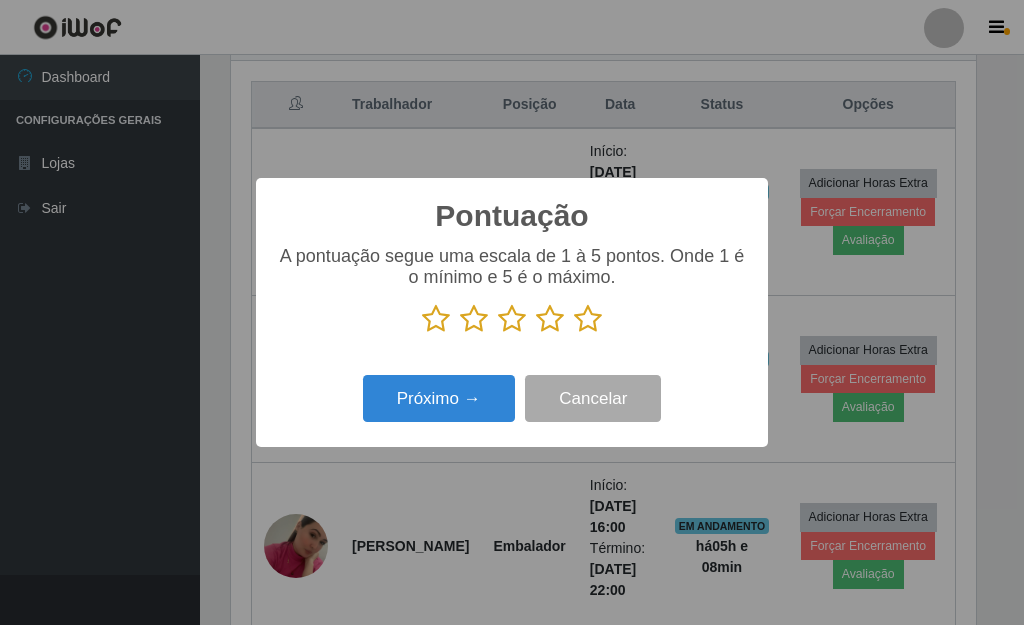 scroll, scrollTop: 999585, scrollLeft: 999255, axis: both 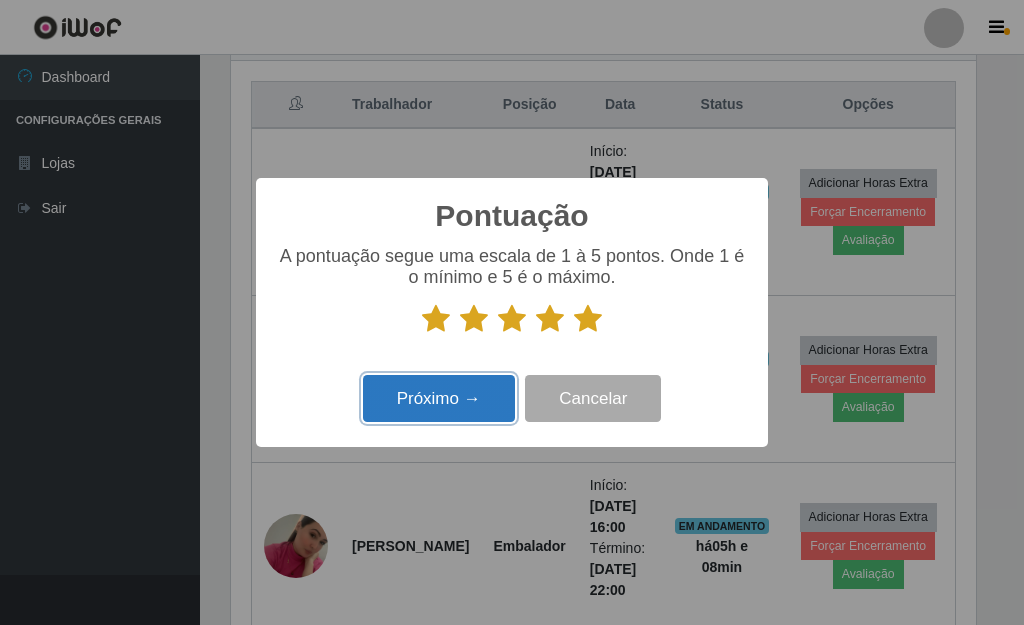 click on "Próximo →" at bounding box center (439, 398) 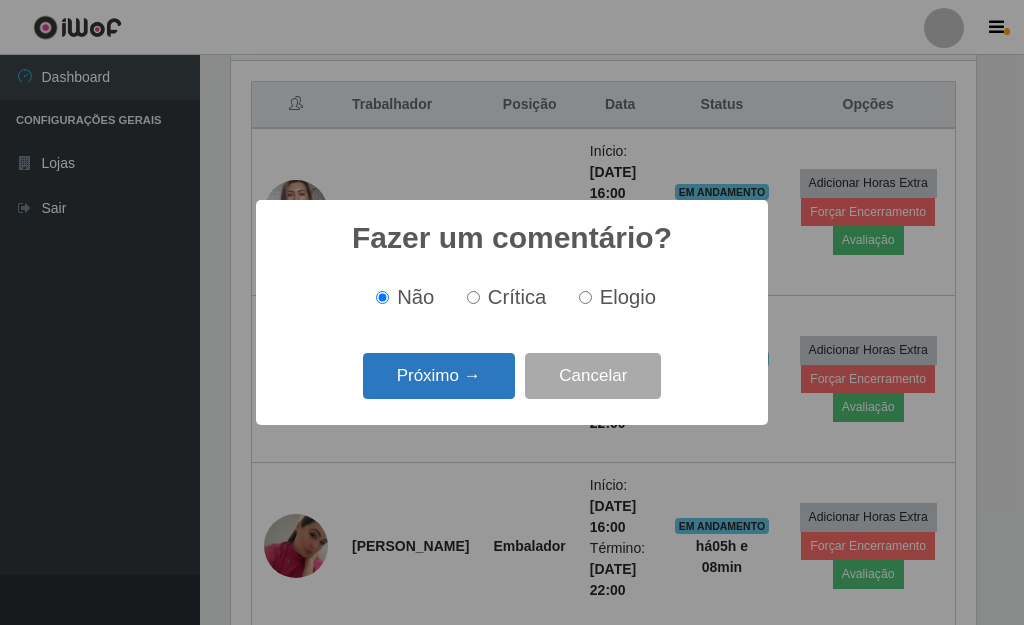 click on "Próximo →" at bounding box center [439, 376] 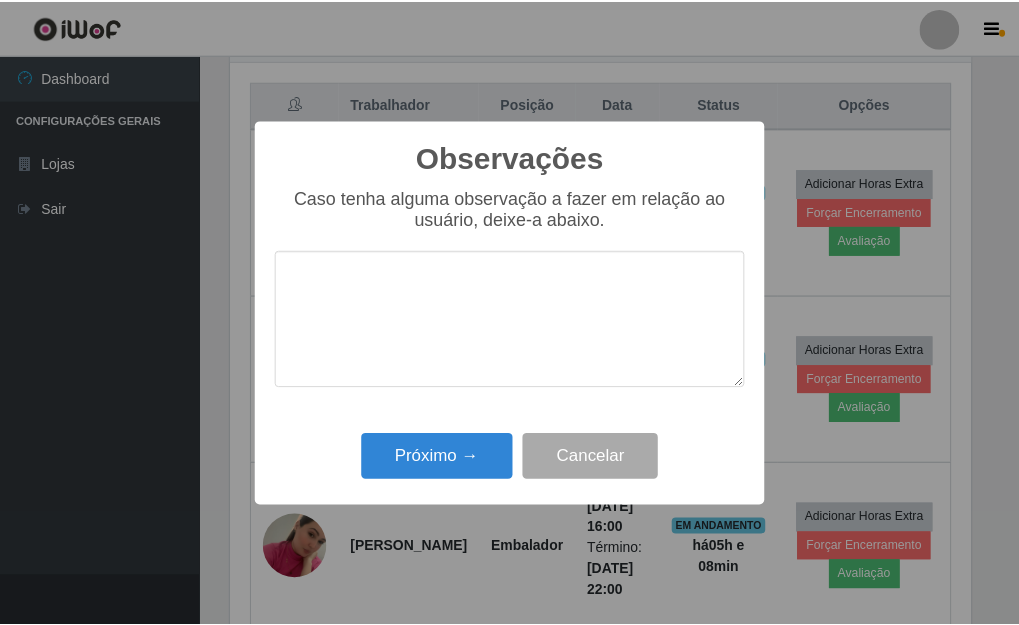 scroll, scrollTop: 999585, scrollLeft: 999255, axis: both 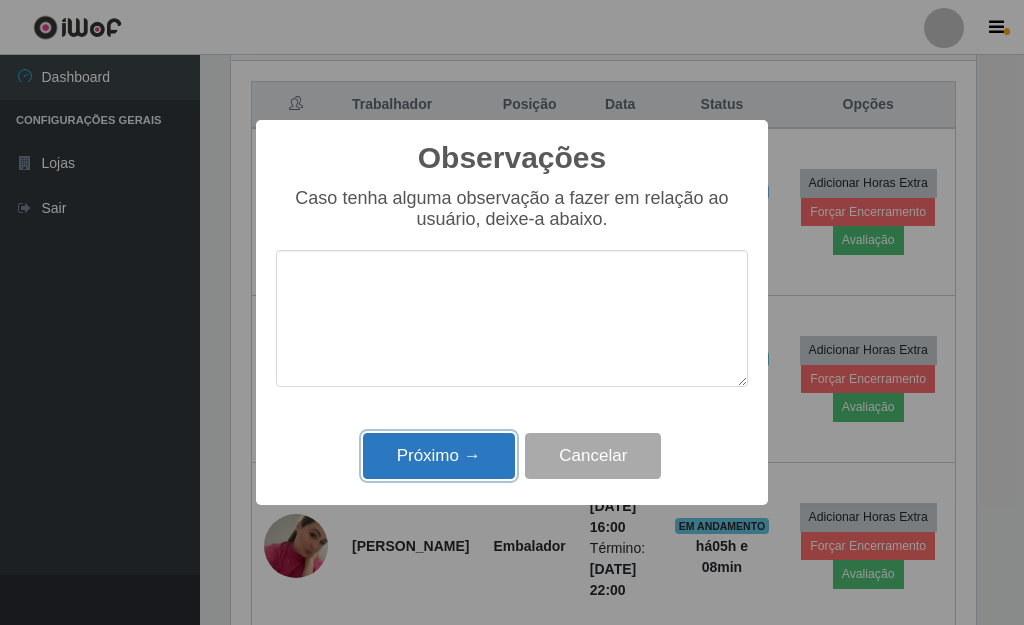 click on "Próximo →" at bounding box center (439, 456) 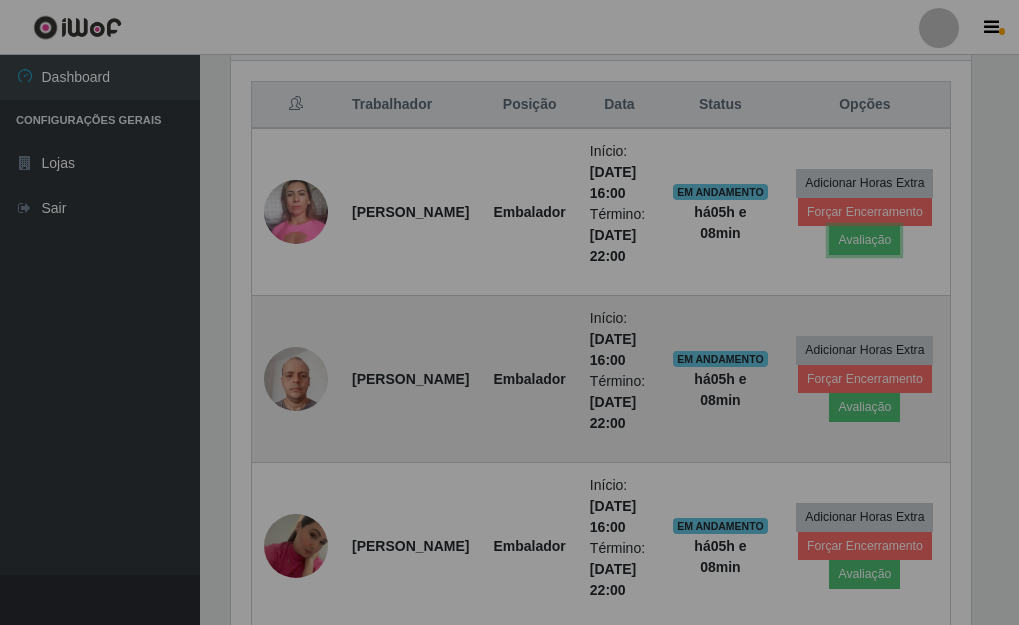 scroll, scrollTop: 999585, scrollLeft: 999243, axis: both 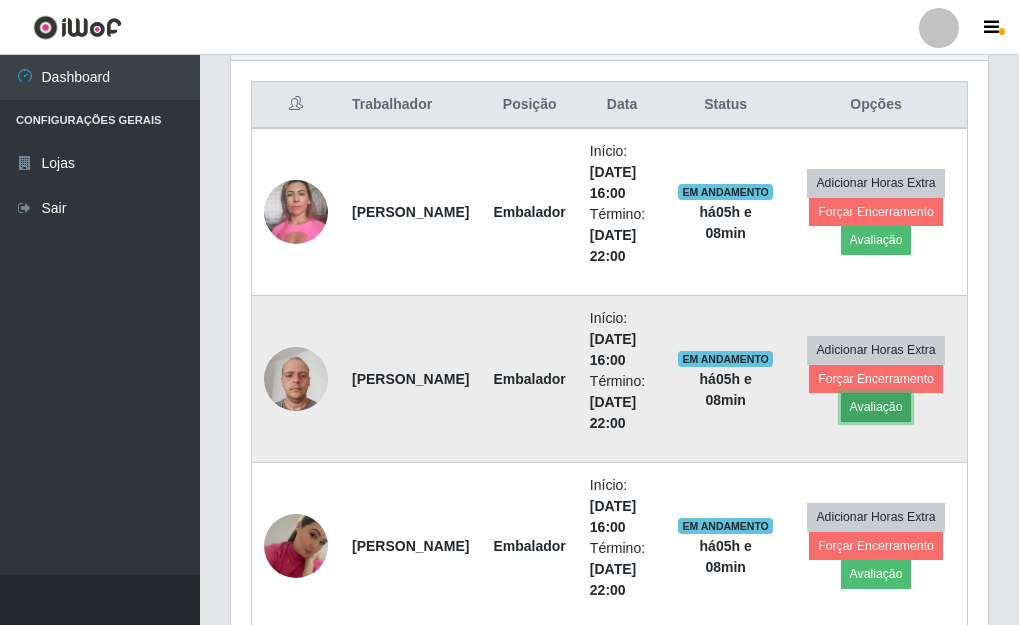 click on "Avaliação" at bounding box center (876, 407) 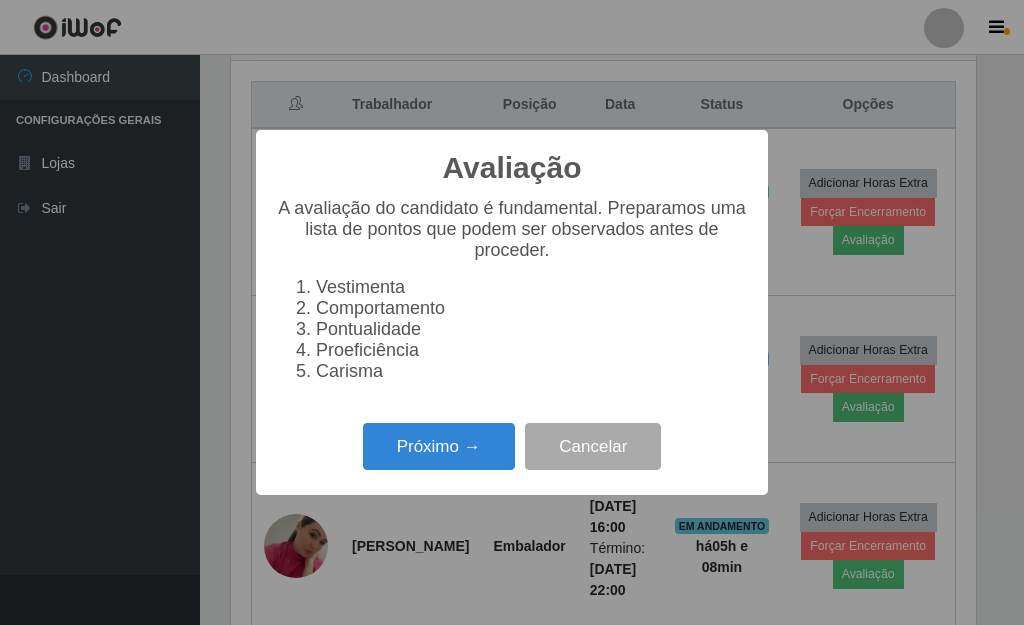 scroll, scrollTop: 999585, scrollLeft: 999255, axis: both 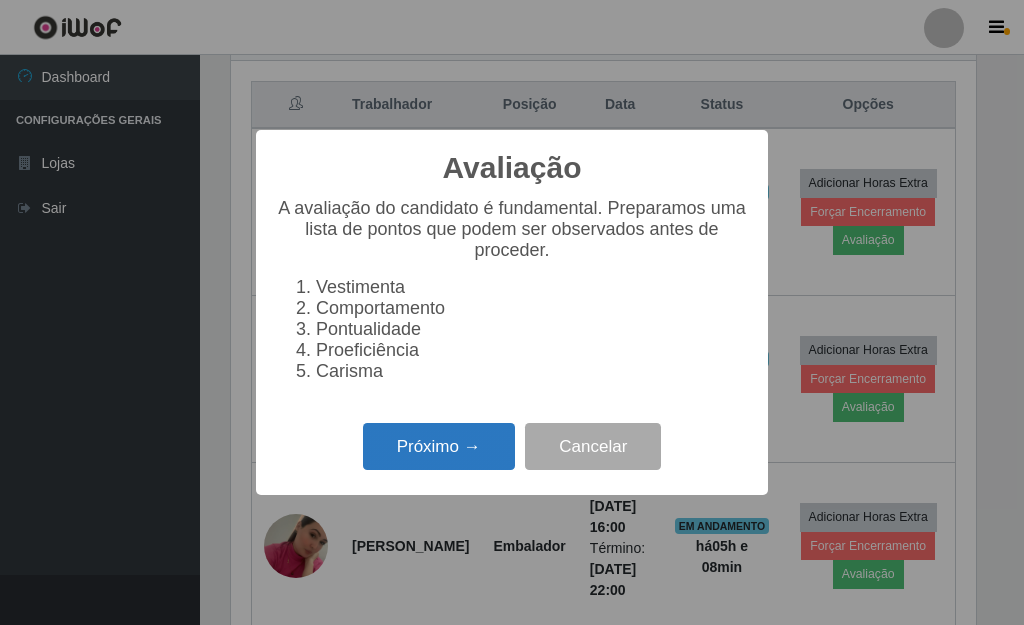 click on "Próximo →" at bounding box center (439, 446) 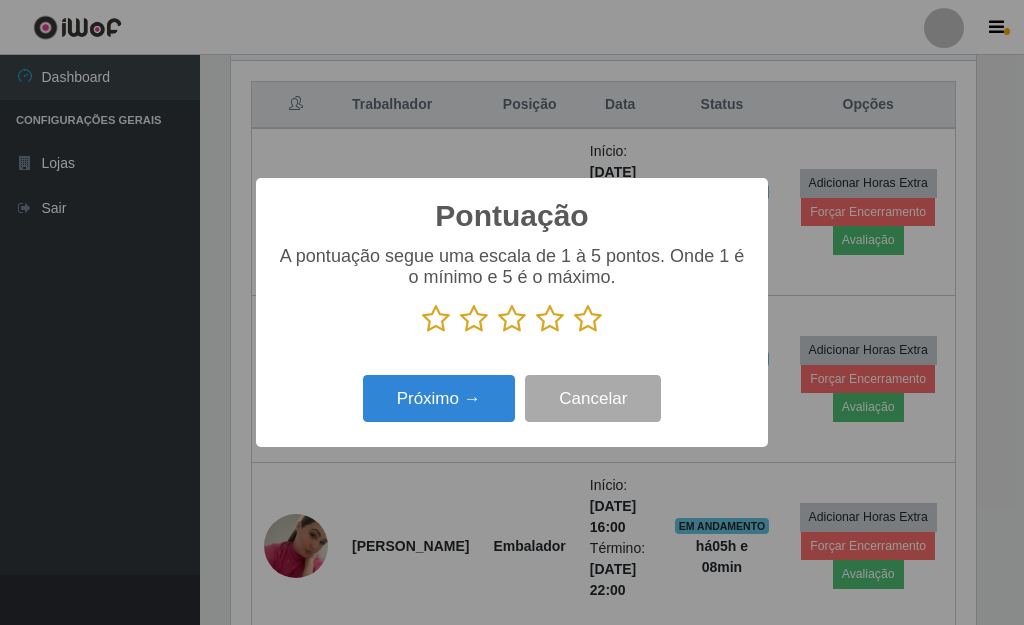 click at bounding box center (588, 319) 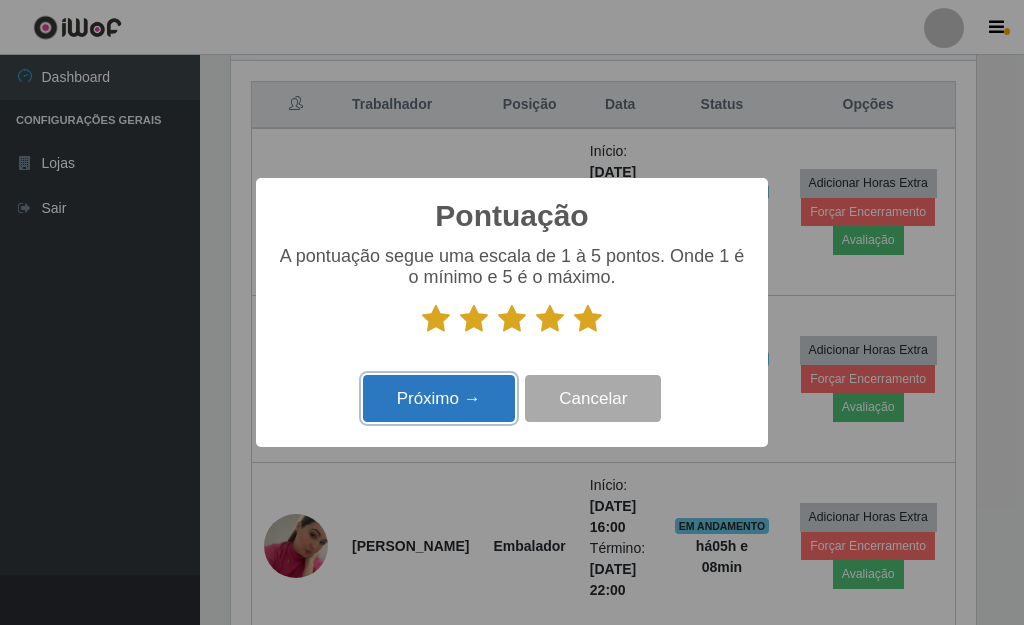 click on "Próximo →" at bounding box center (439, 398) 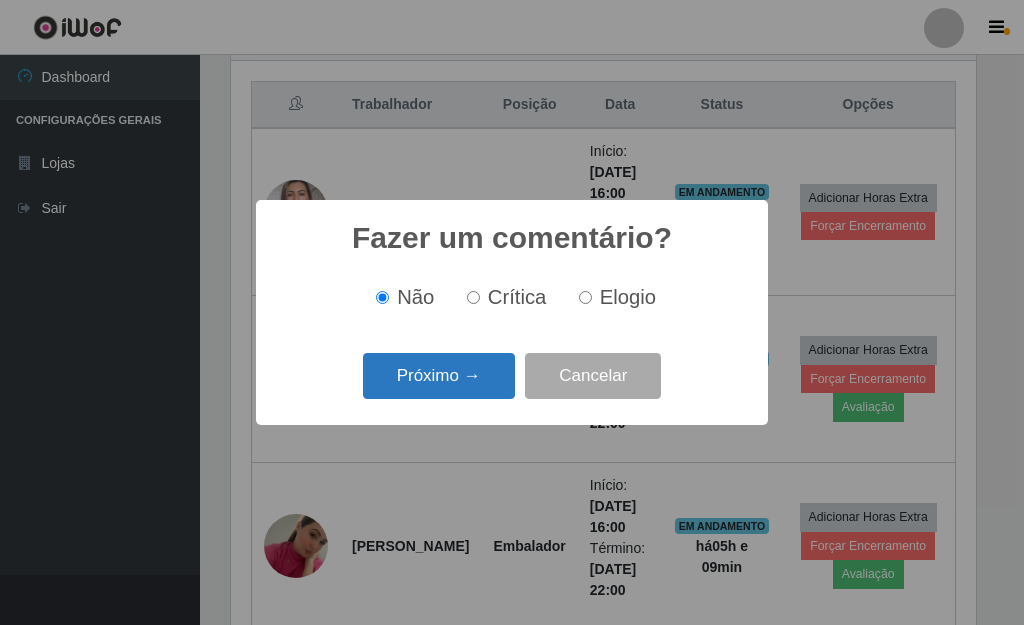 click on "Próximo →" at bounding box center [439, 376] 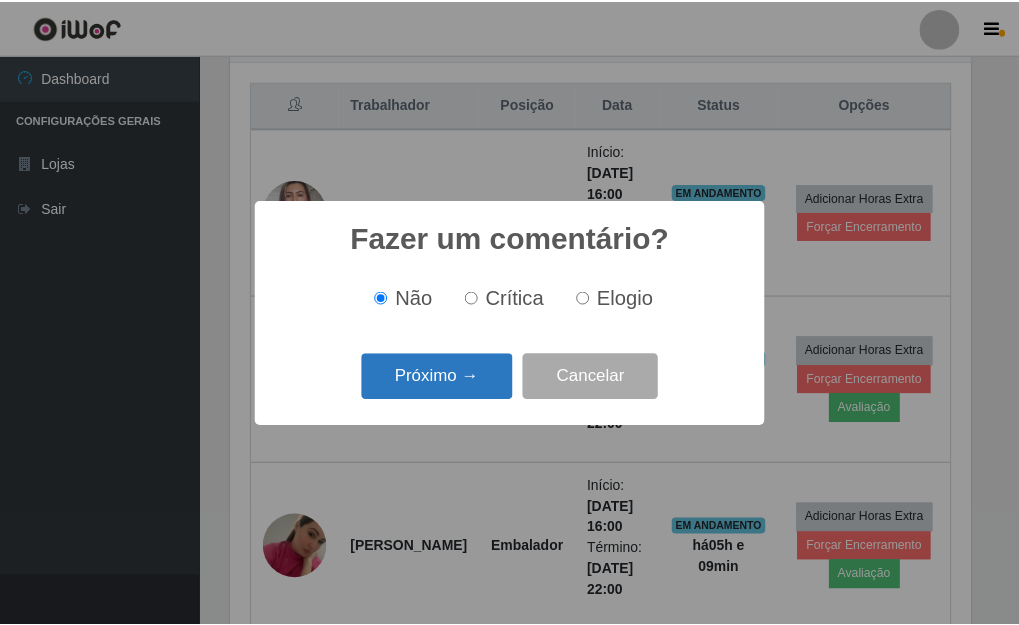 scroll, scrollTop: 999585, scrollLeft: 999255, axis: both 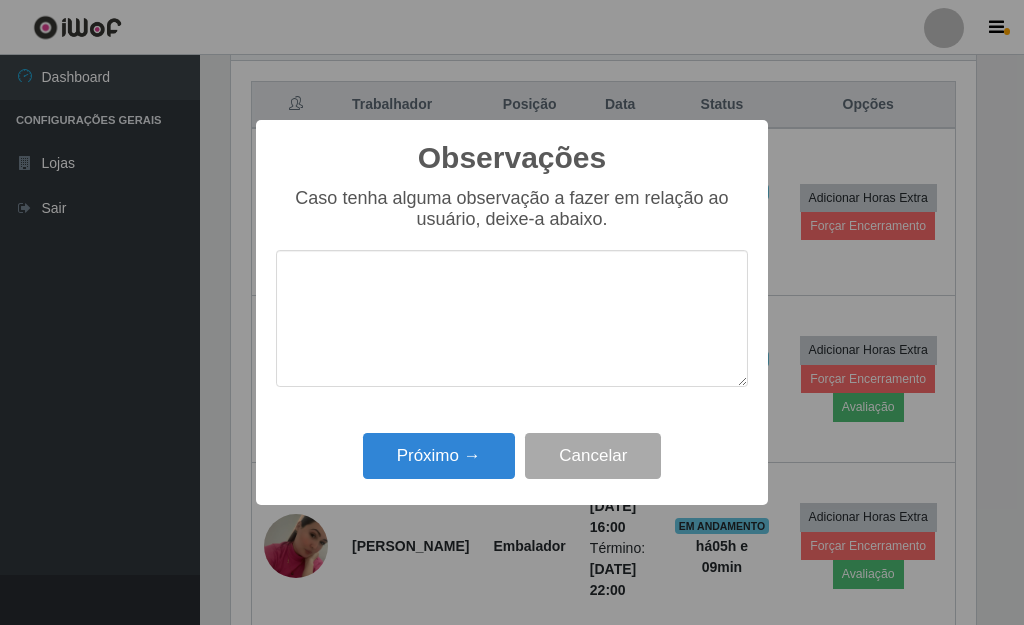 click on "Próximo → Cancelar" at bounding box center (512, 455) 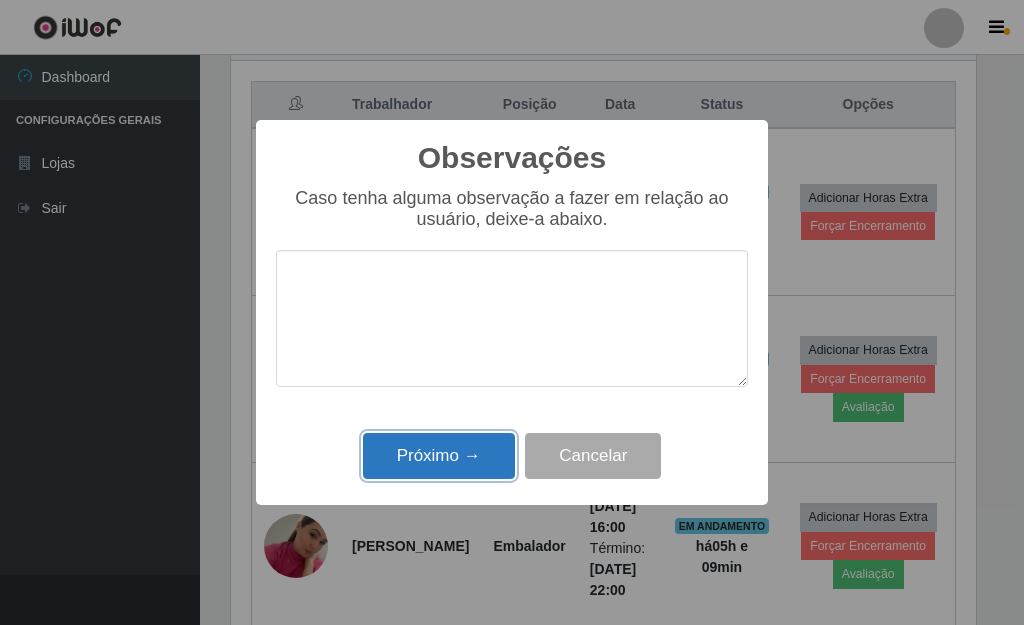 click on "Próximo →" at bounding box center (439, 456) 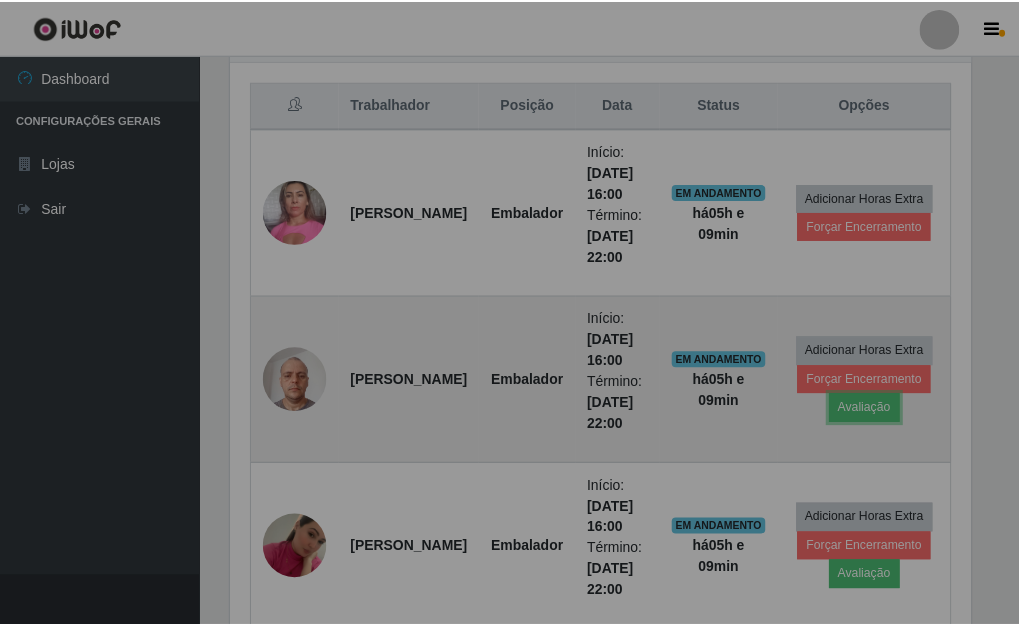 scroll, scrollTop: 999585, scrollLeft: 999243, axis: both 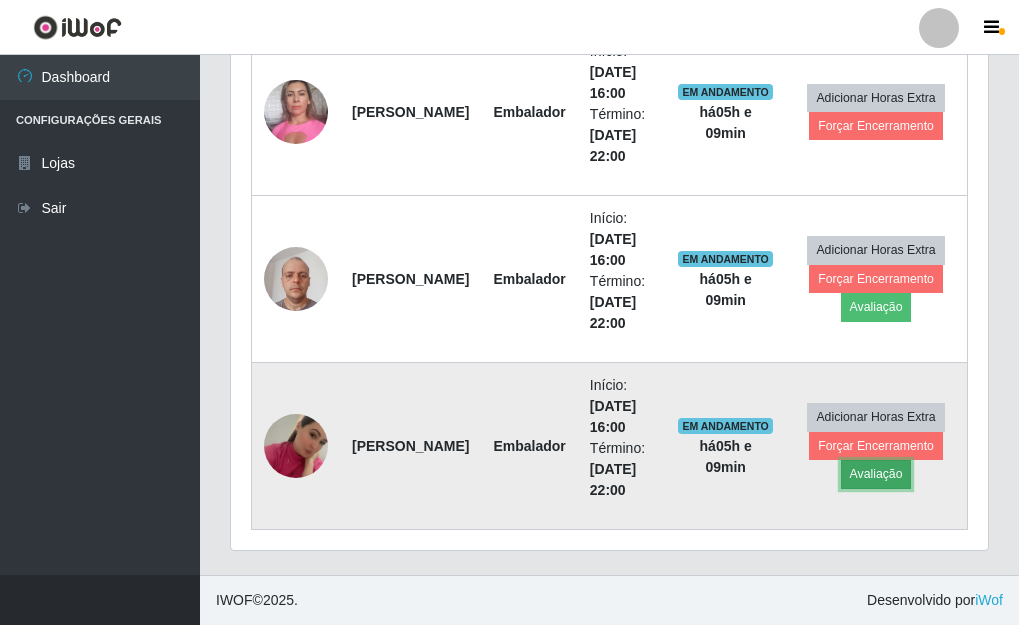 click on "Avaliação" at bounding box center (876, 474) 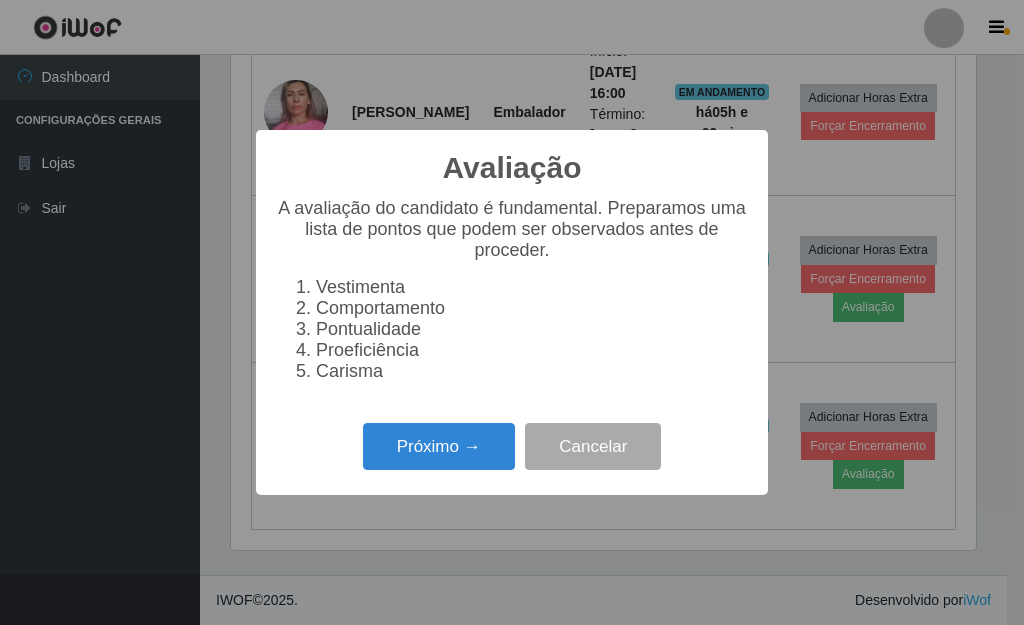 scroll, scrollTop: 999585, scrollLeft: 999255, axis: both 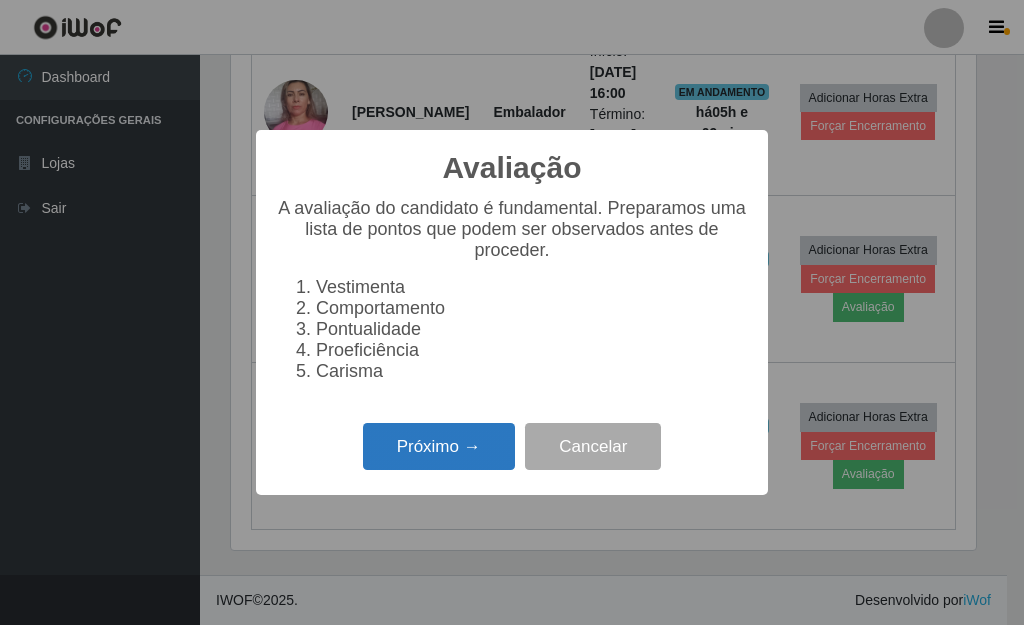 click on "Próximo →" at bounding box center (439, 446) 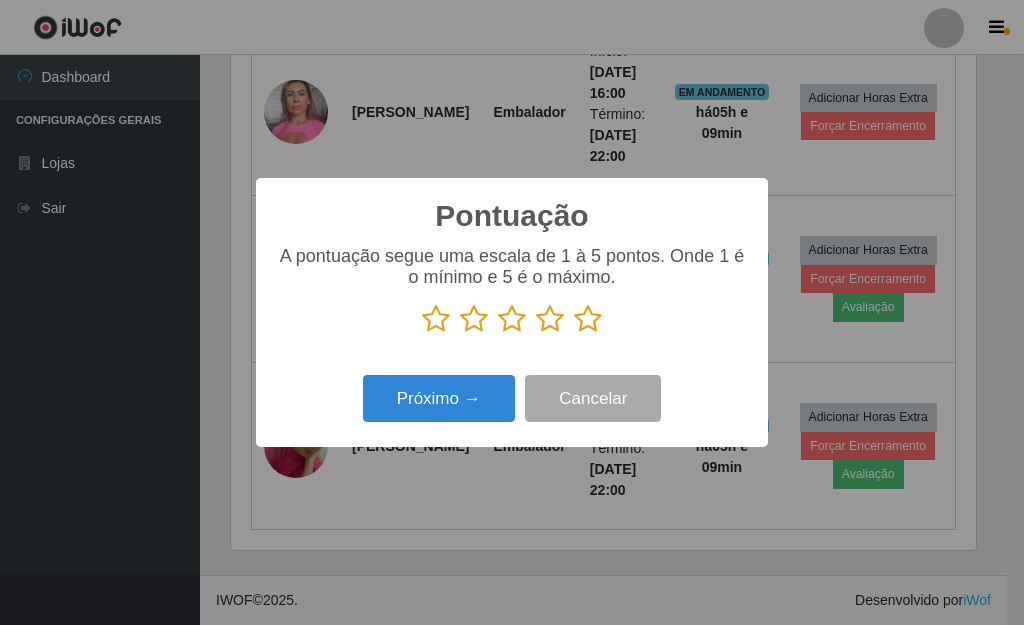 drag, startPoint x: 589, startPoint y: 329, endPoint x: 540, endPoint y: 380, distance: 70.724815 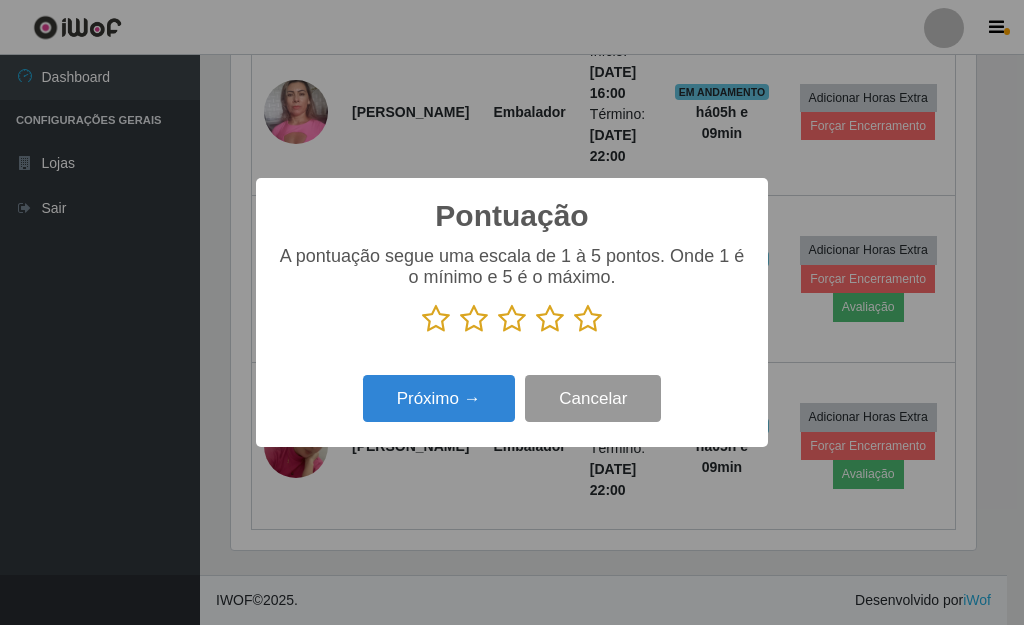click at bounding box center [574, 334] 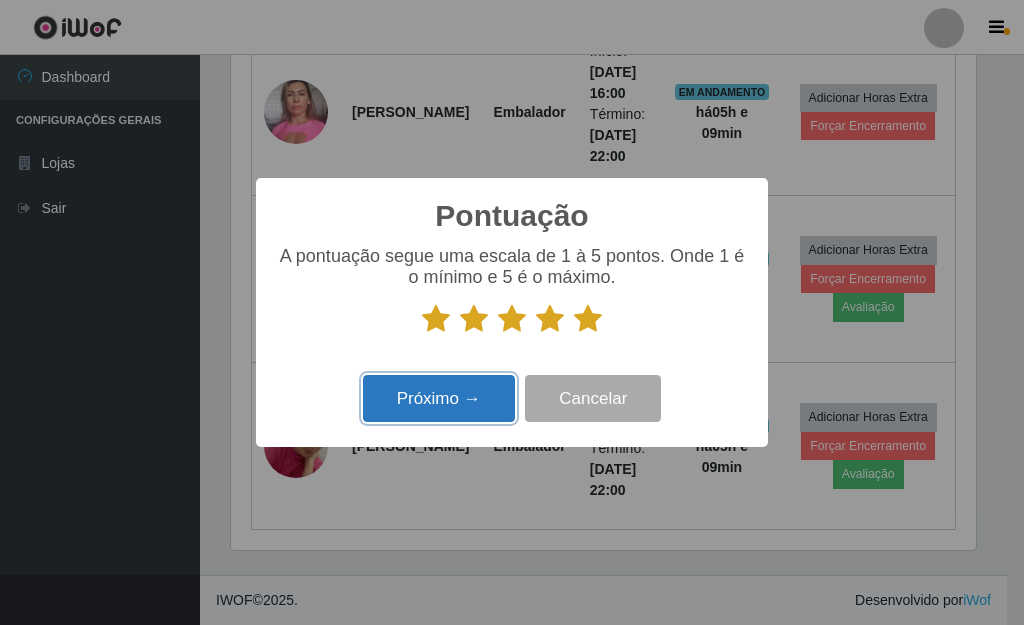 click on "Próximo →" at bounding box center [439, 398] 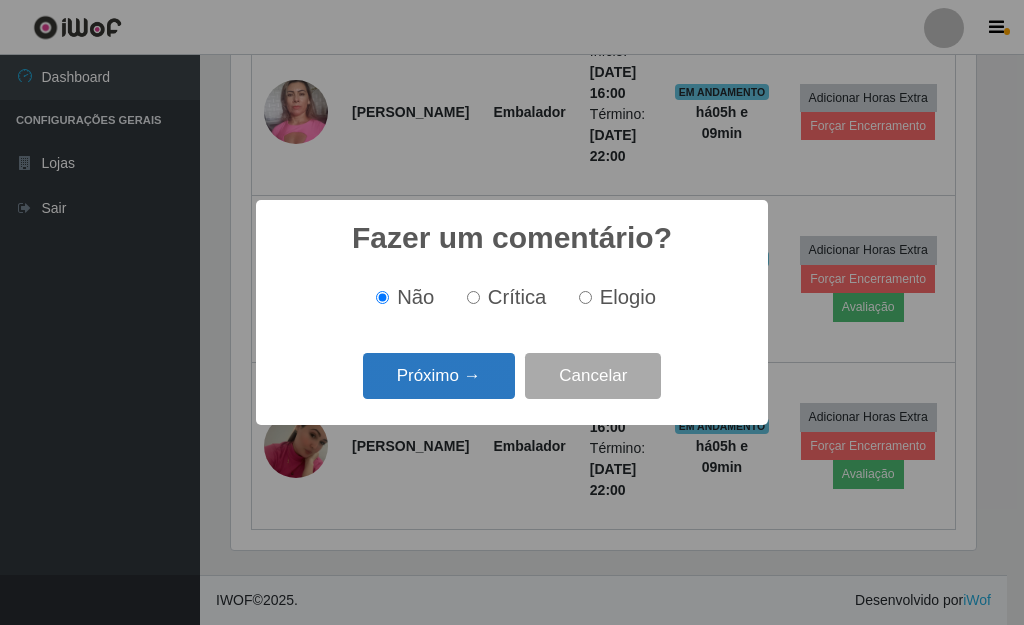 click on "Próximo →" at bounding box center [439, 376] 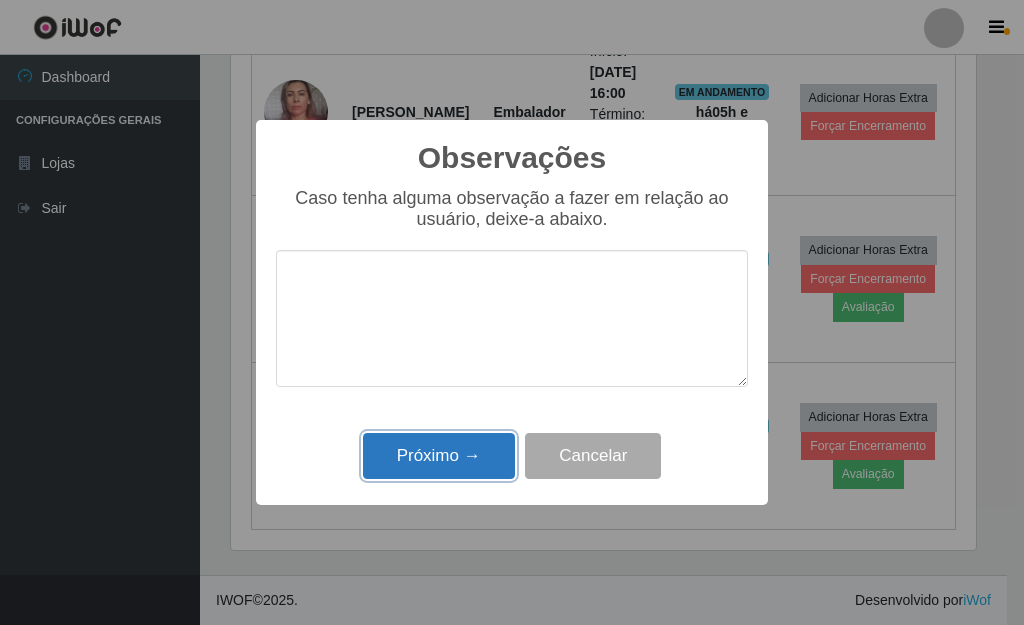 click on "Próximo →" at bounding box center [439, 456] 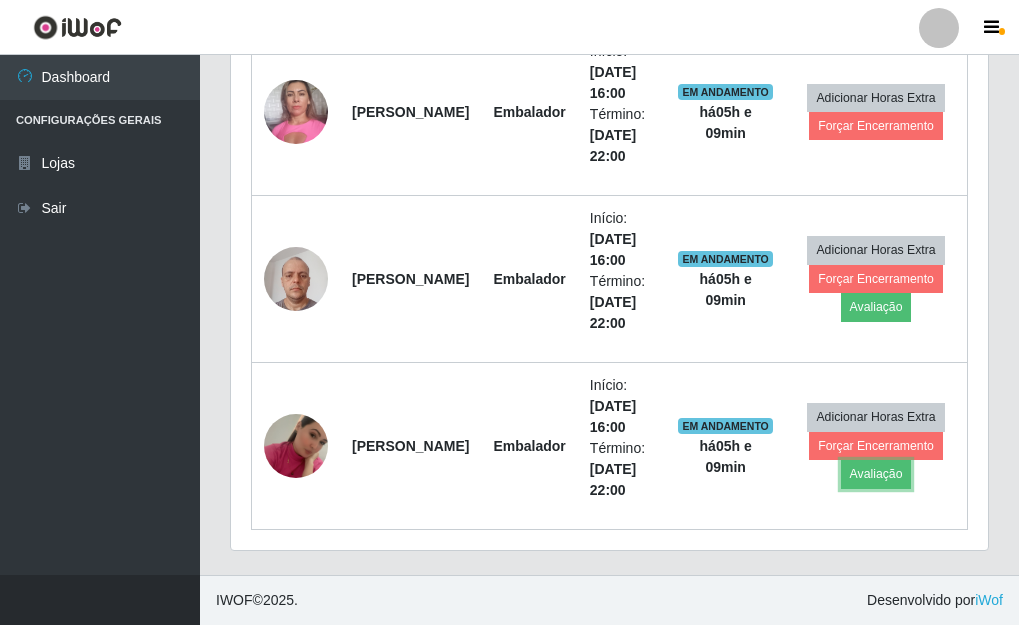 scroll, scrollTop: 999585, scrollLeft: 999243, axis: both 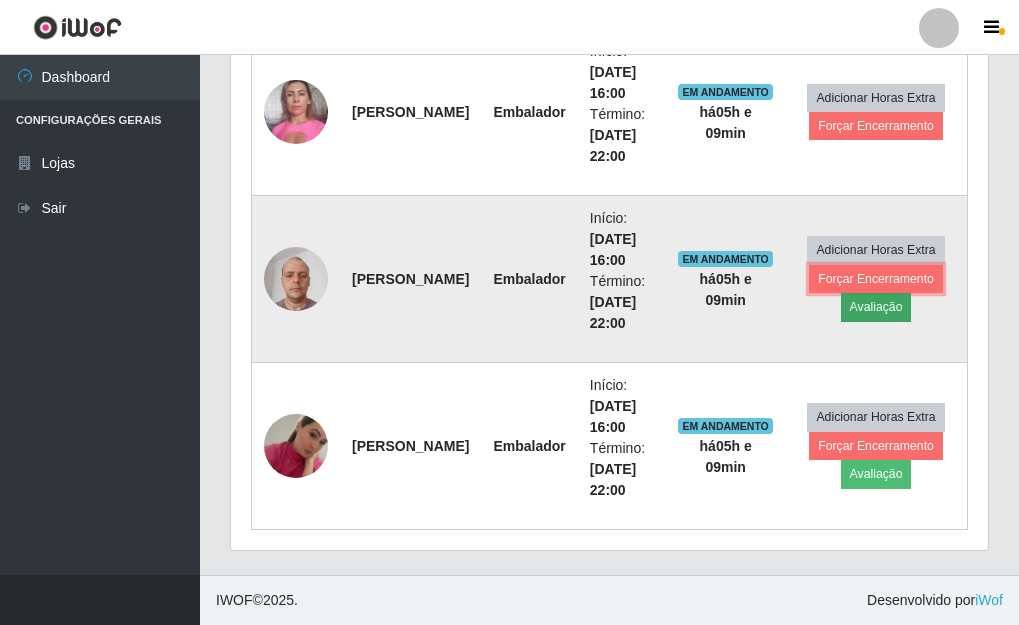 drag, startPoint x: 860, startPoint y: 292, endPoint x: 853, endPoint y: 305, distance: 14.764823 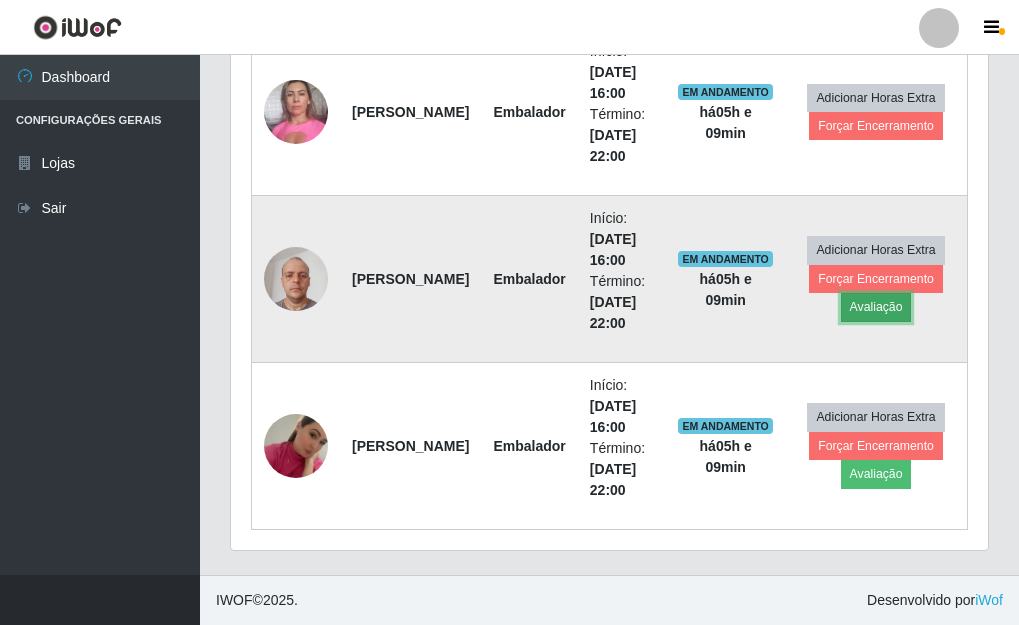 click on "Avaliação" at bounding box center [876, 307] 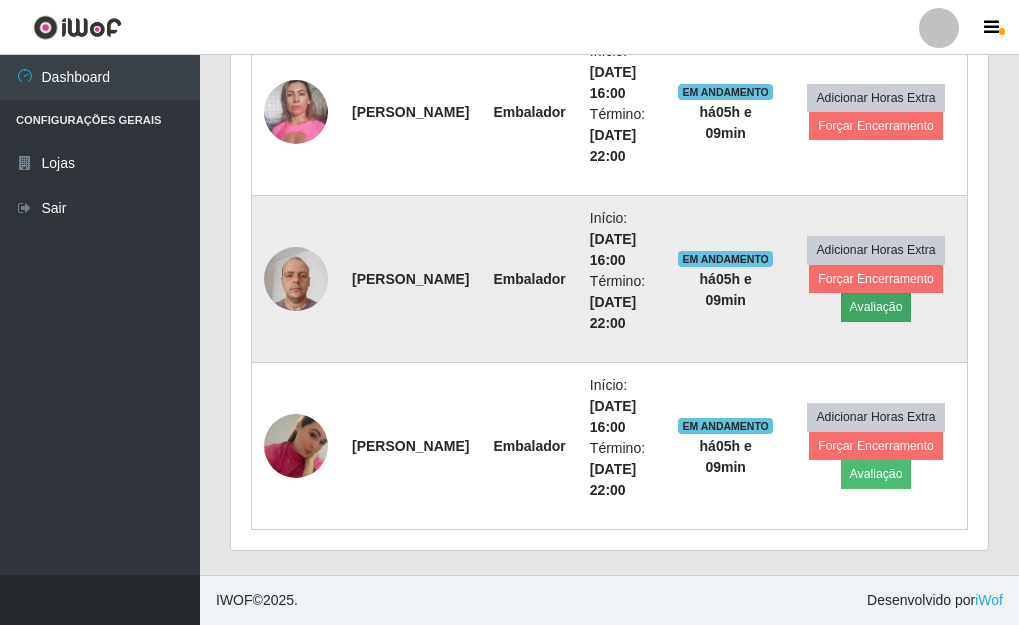 scroll 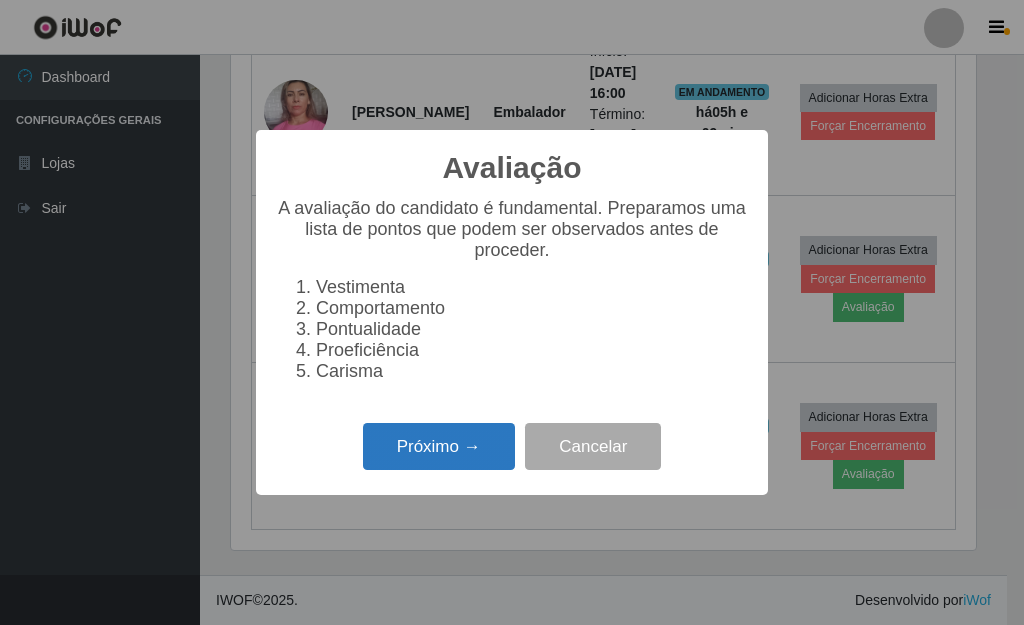 click on "Próximo →" at bounding box center [439, 446] 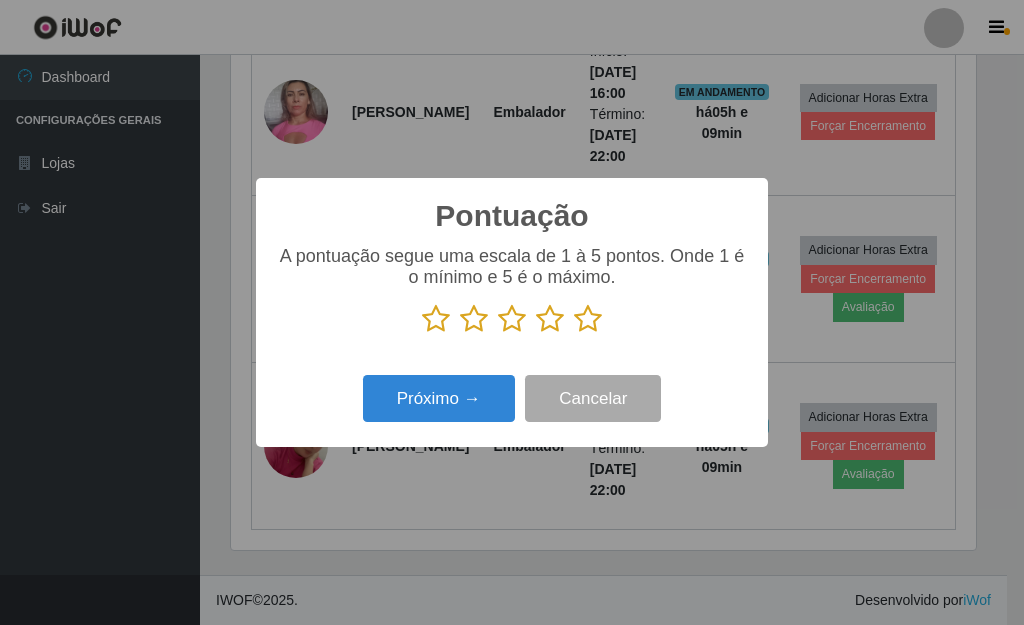 drag, startPoint x: 584, startPoint y: 317, endPoint x: 560, endPoint y: 363, distance: 51.884487 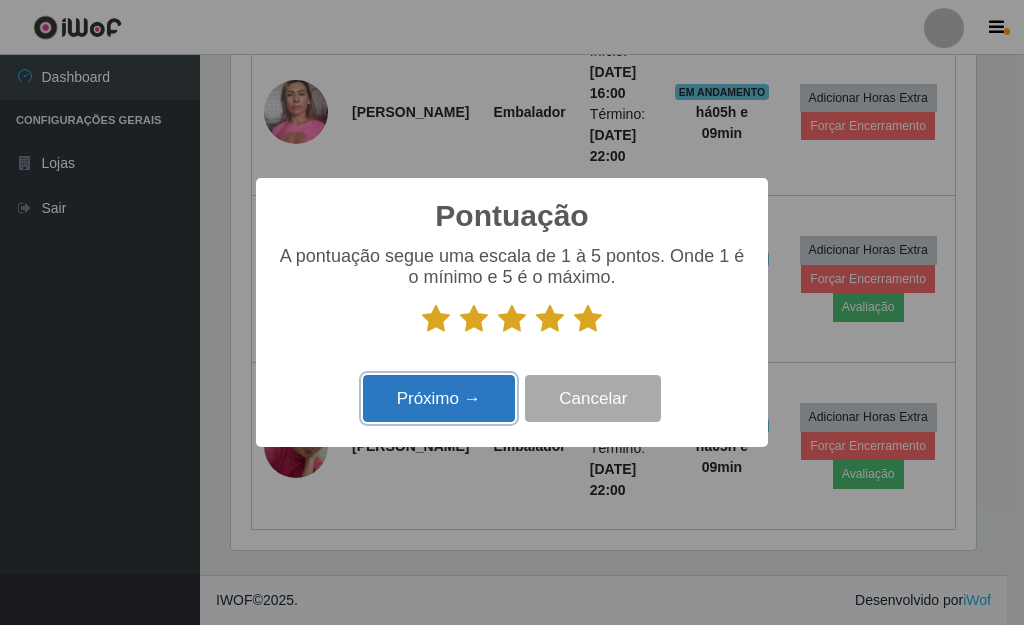 click on "Próximo →" at bounding box center (439, 398) 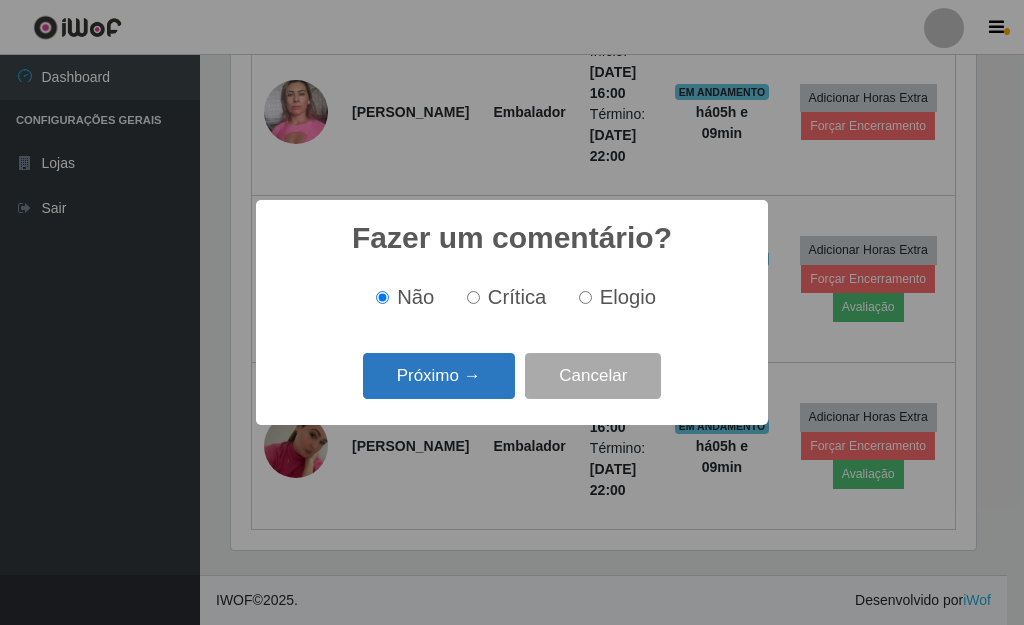 click on "Próximo →" at bounding box center [439, 376] 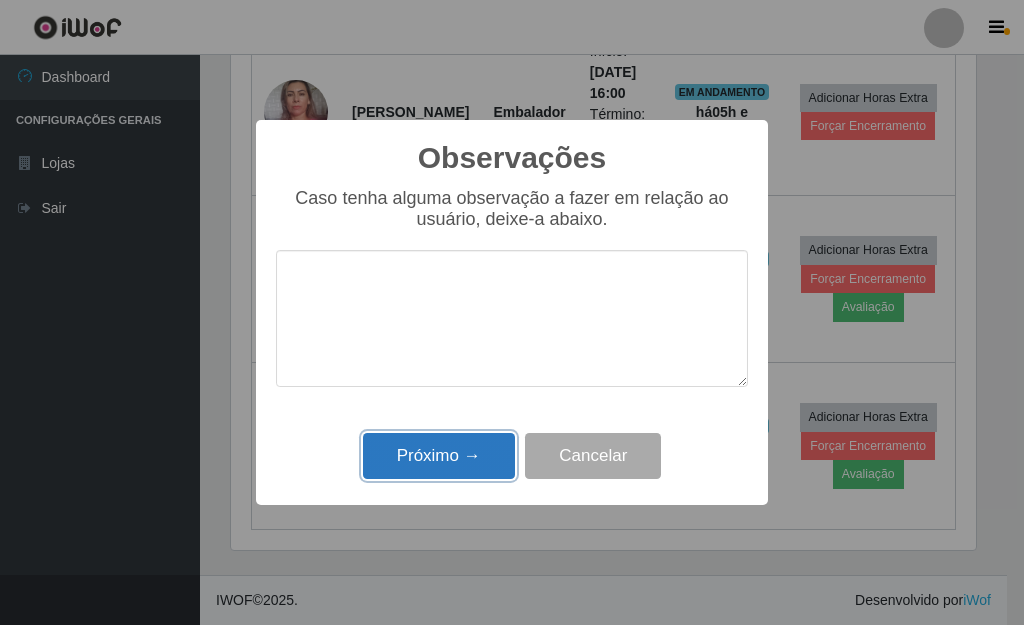 click on "Próximo →" at bounding box center [439, 456] 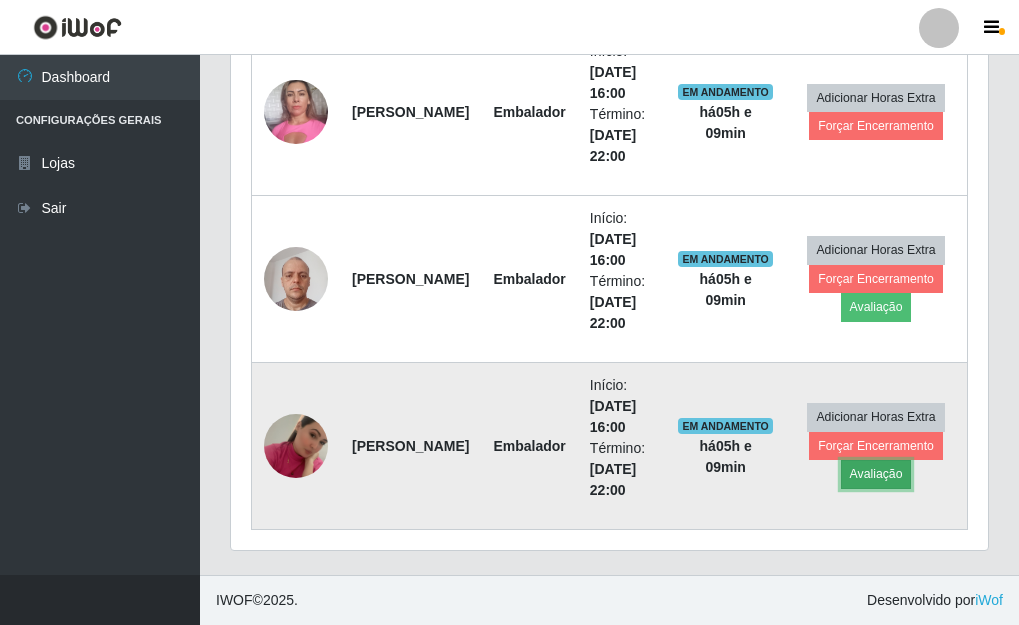 click on "Avaliação" at bounding box center (876, 474) 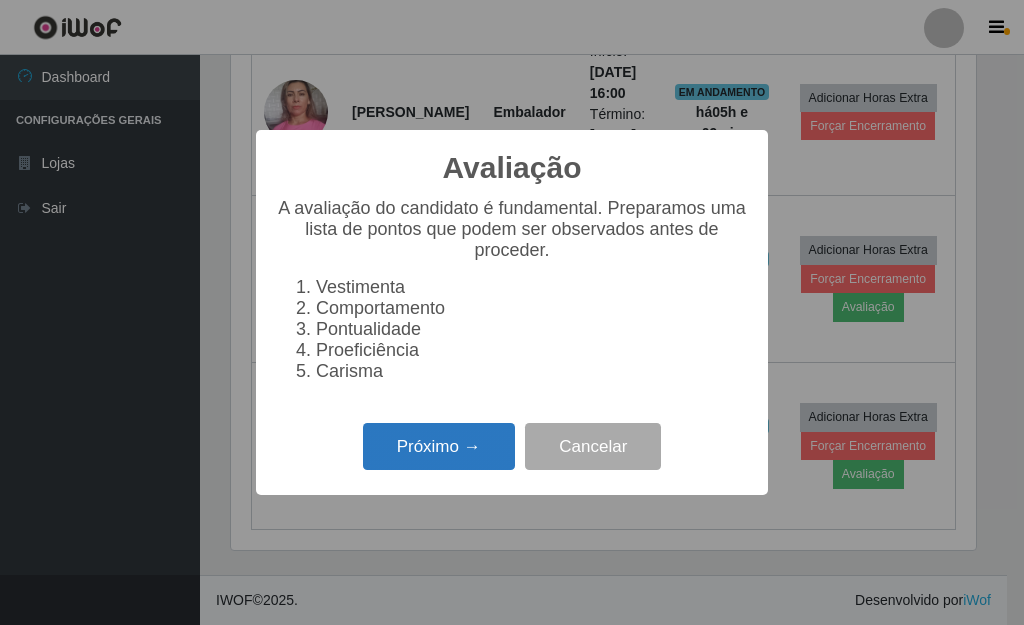 click on "Próximo →" at bounding box center (439, 446) 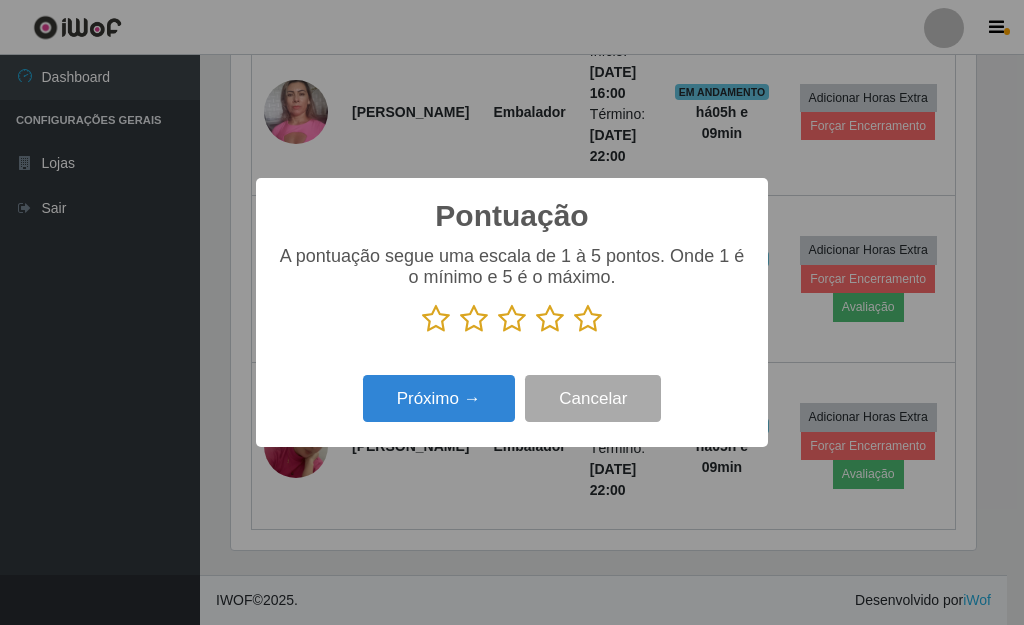 click at bounding box center [588, 319] 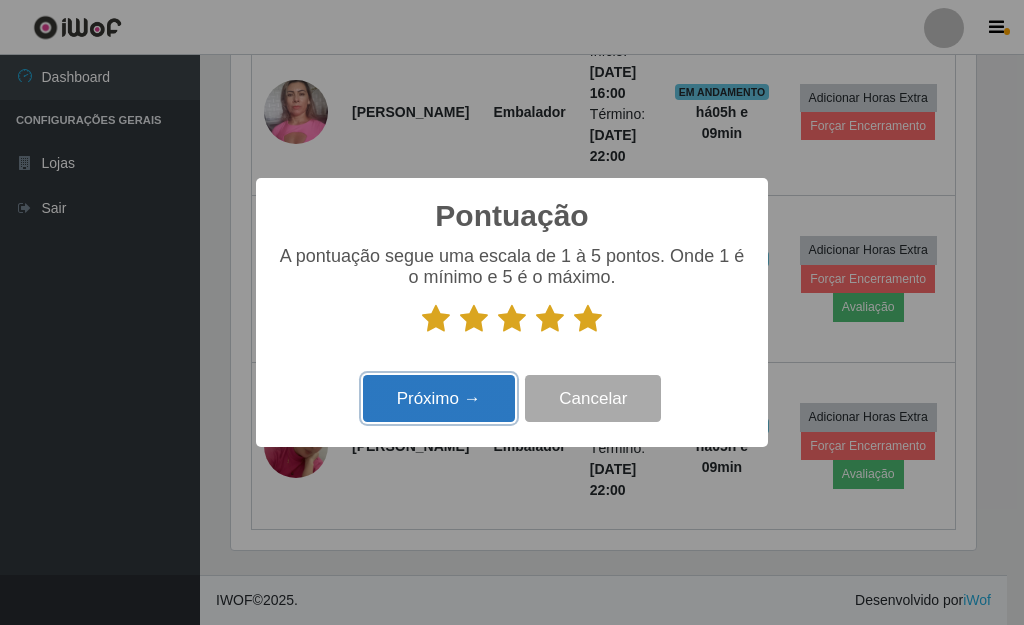 click on "Próximo →" at bounding box center (439, 398) 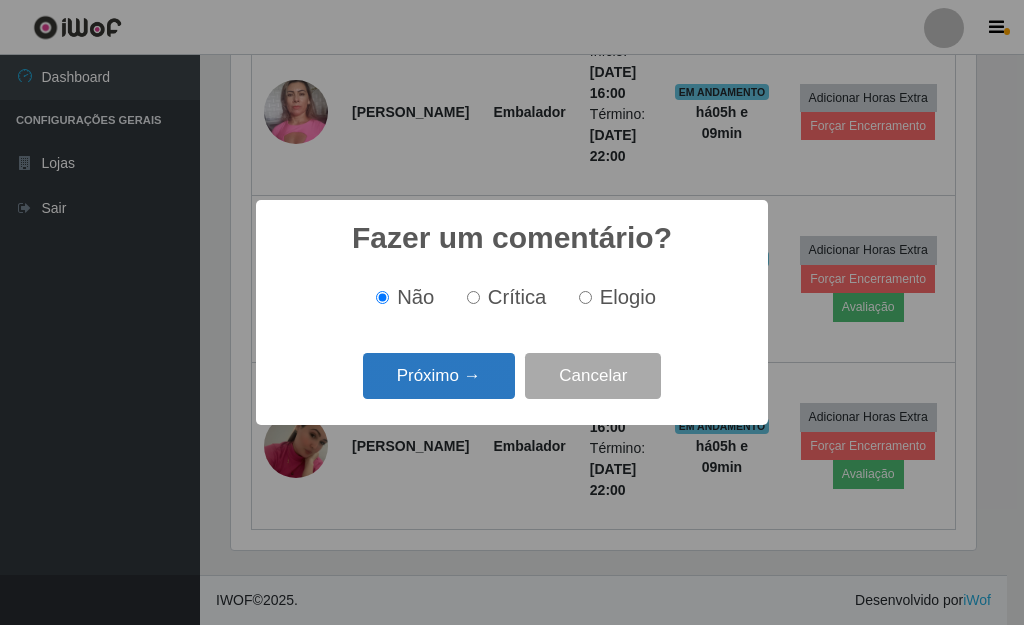 click on "Próximo →" at bounding box center (439, 376) 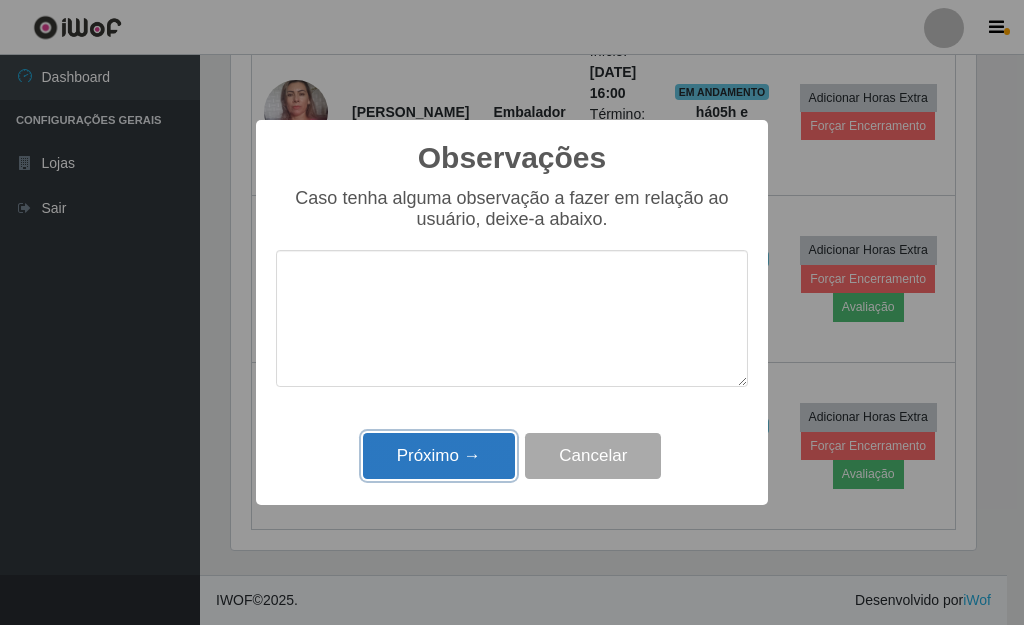 click on "Próximo →" at bounding box center [439, 456] 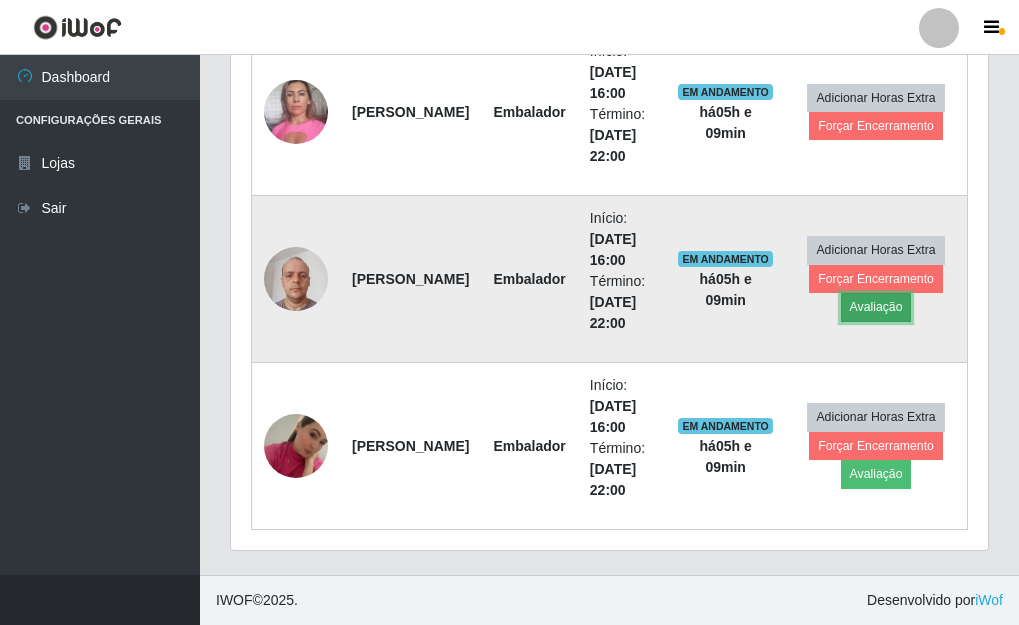 click on "Avaliação" at bounding box center (876, 307) 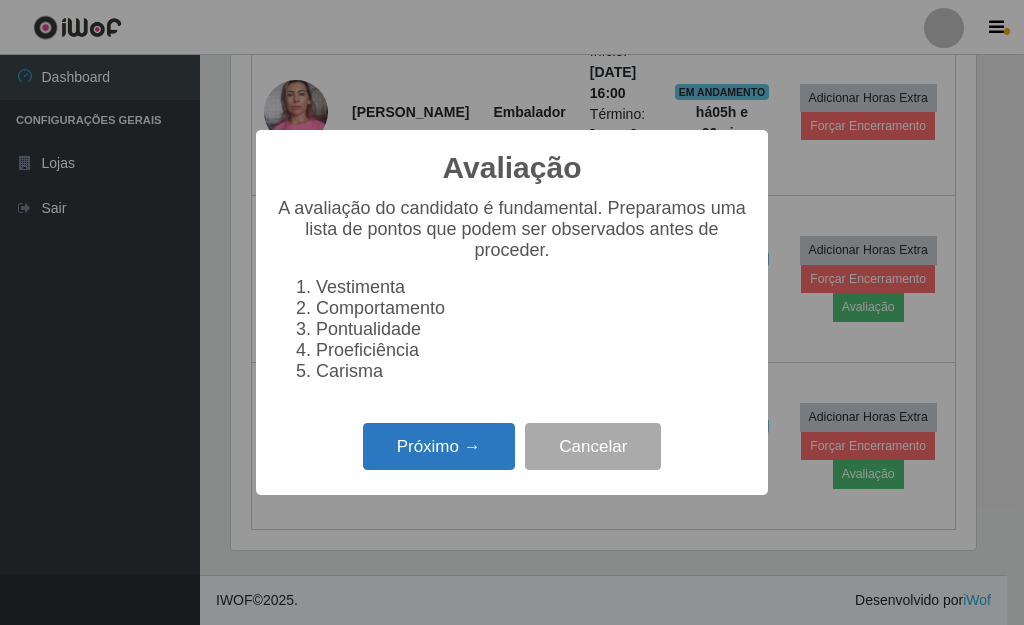 click on "Próximo →" at bounding box center [439, 446] 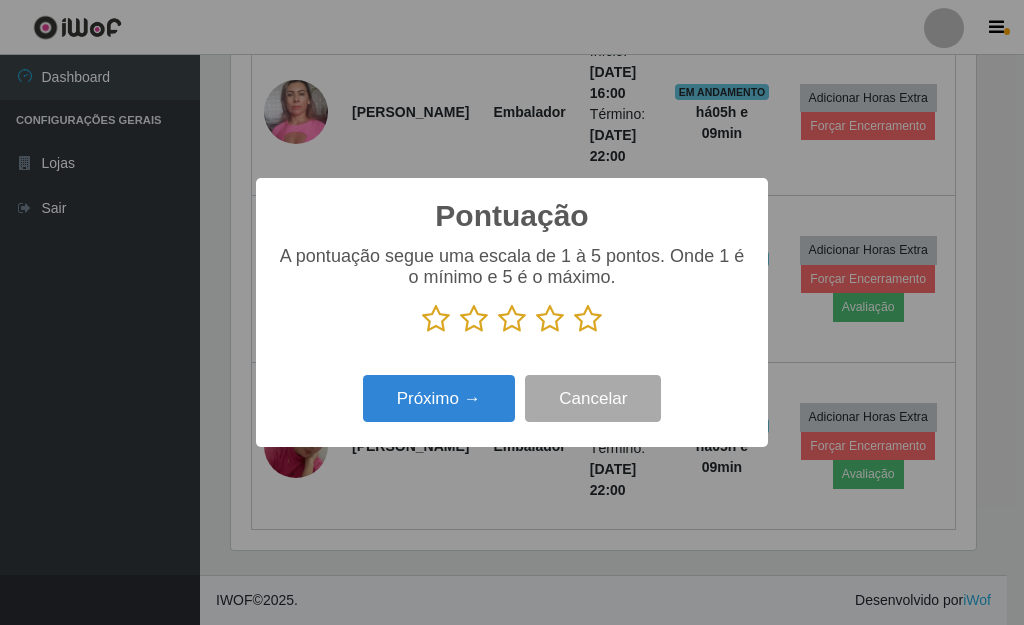 click at bounding box center [588, 319] 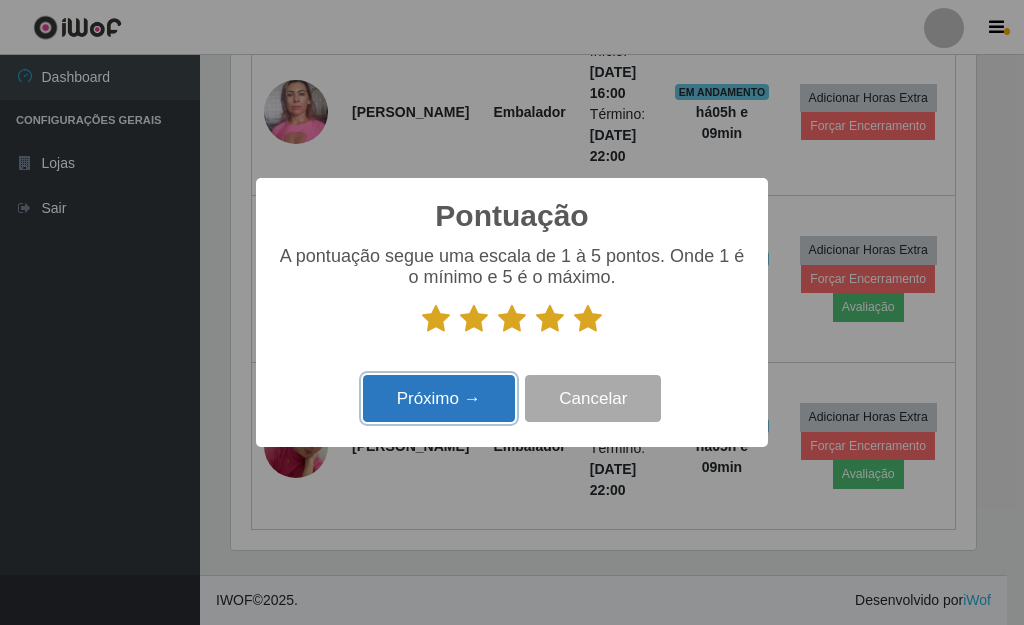 click on "Próximo →" at bounding box center [439, 398] 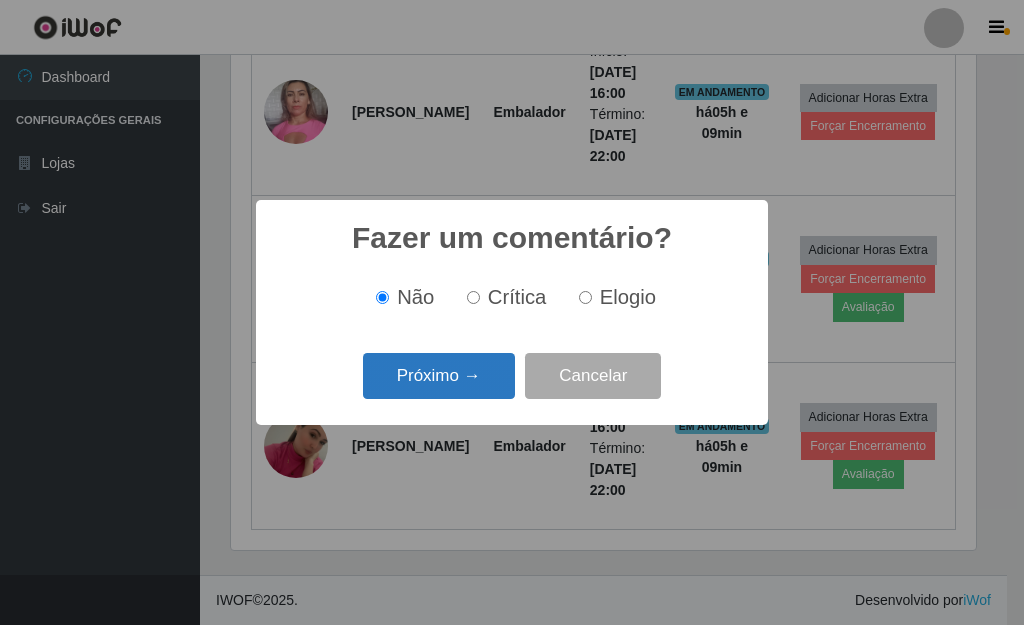 click on "Próximo →" at bounding box center [439, 376] 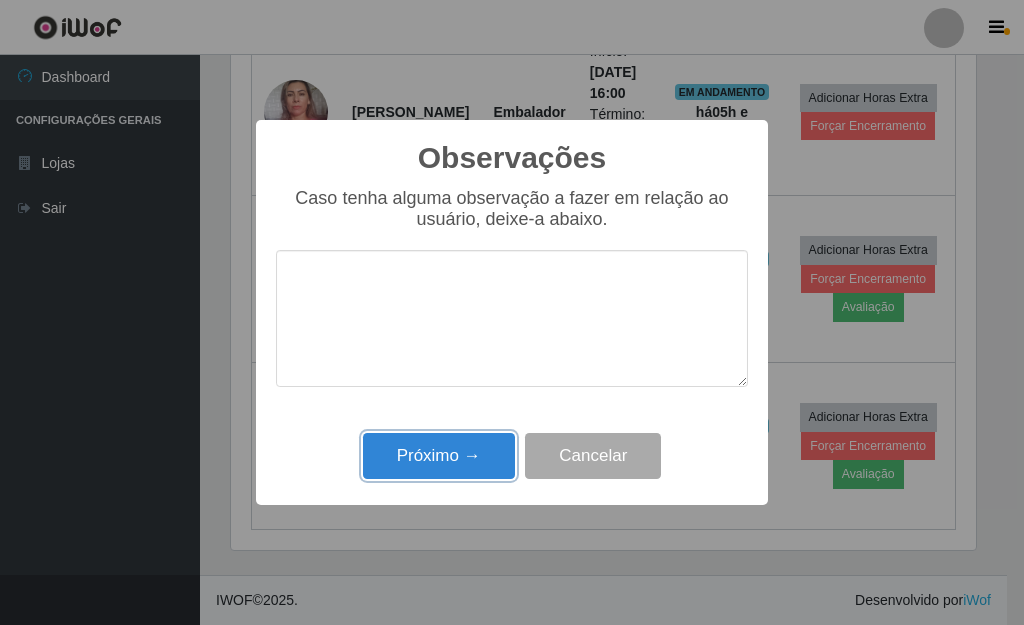 drag, startPoint x: 465, startPoint y: 446, endPoint x: 479, endPoint y: 437, distance: 16.643316 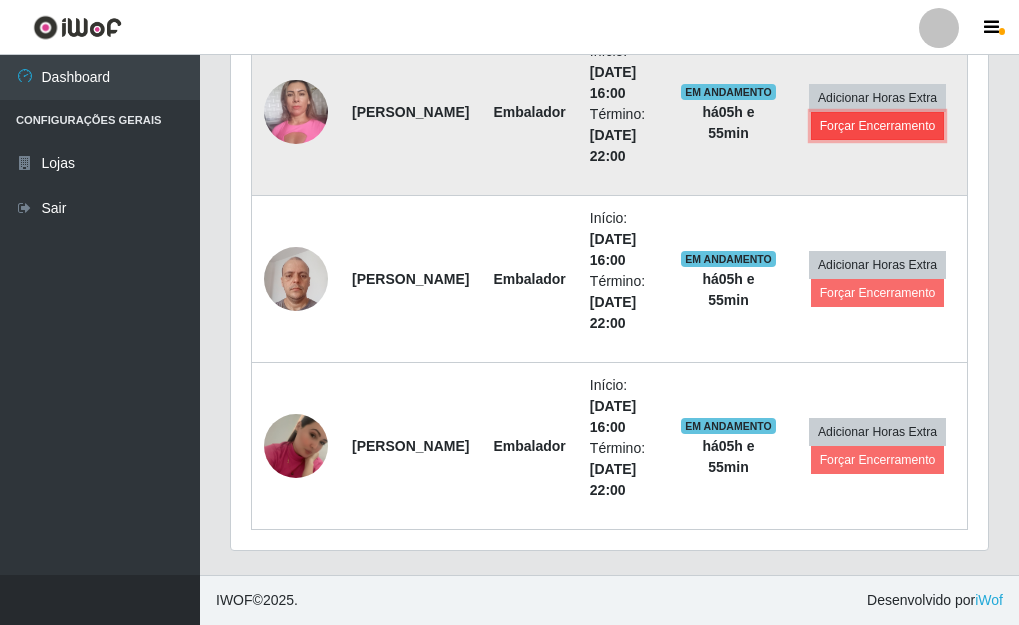 click on "Forçar Encerramento" at bounding box center (878, 126) 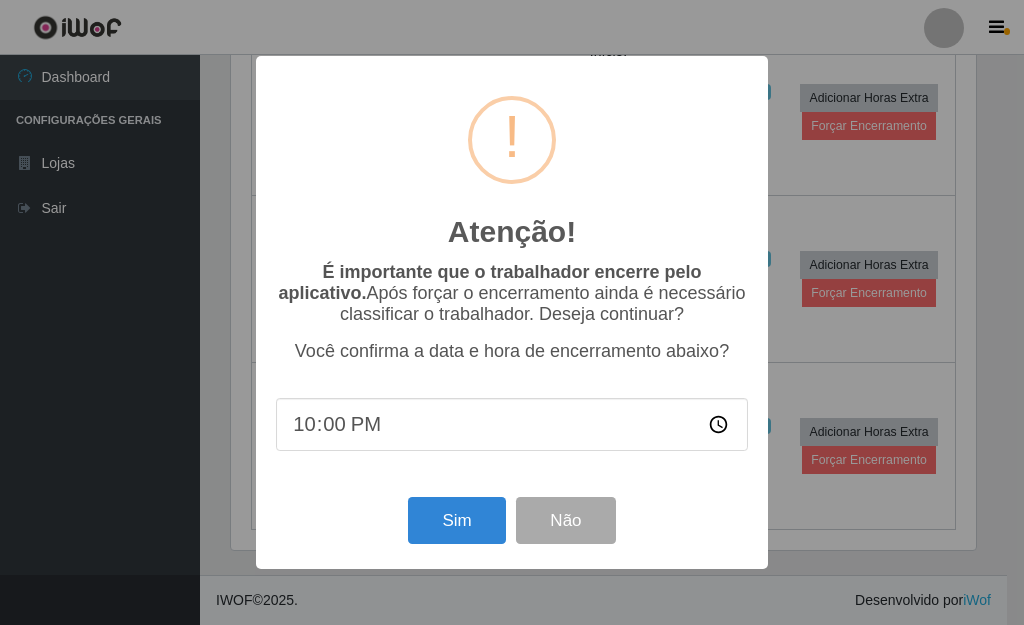 scroll, scrollTop: 999585, scrollLeft: 999255, axis: both 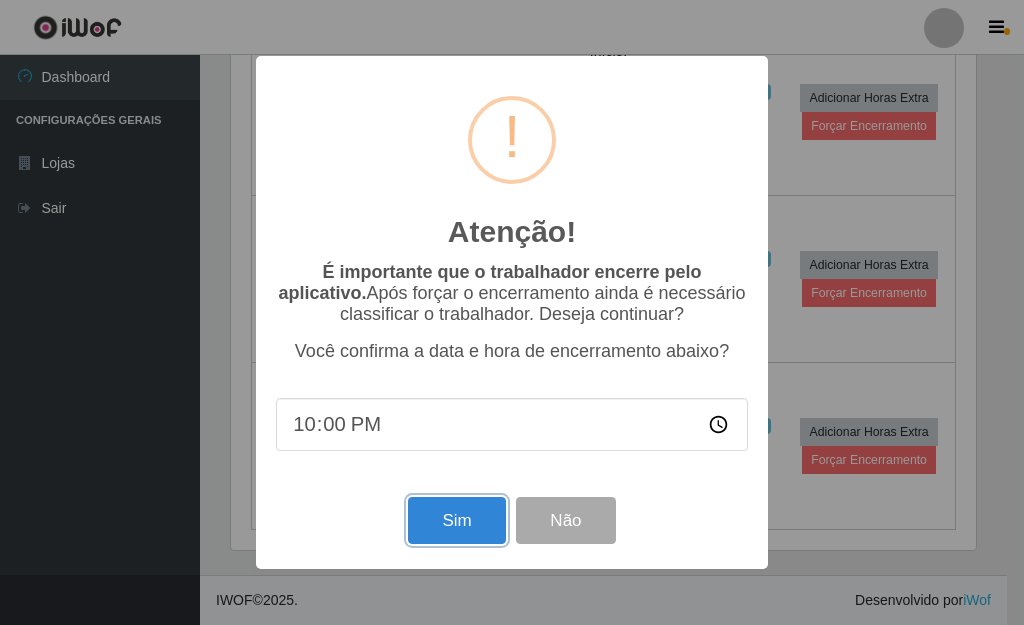 click on "Sim" at bounding box center (456, 520) 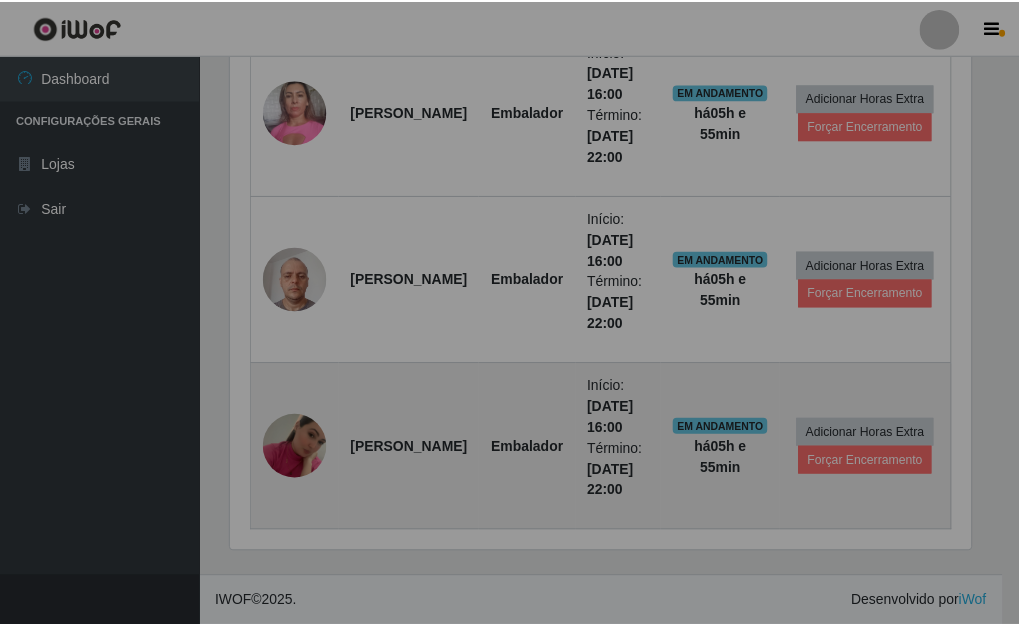 scroll, scrollTop: 999585, scrollLeft: 999243, axis: both 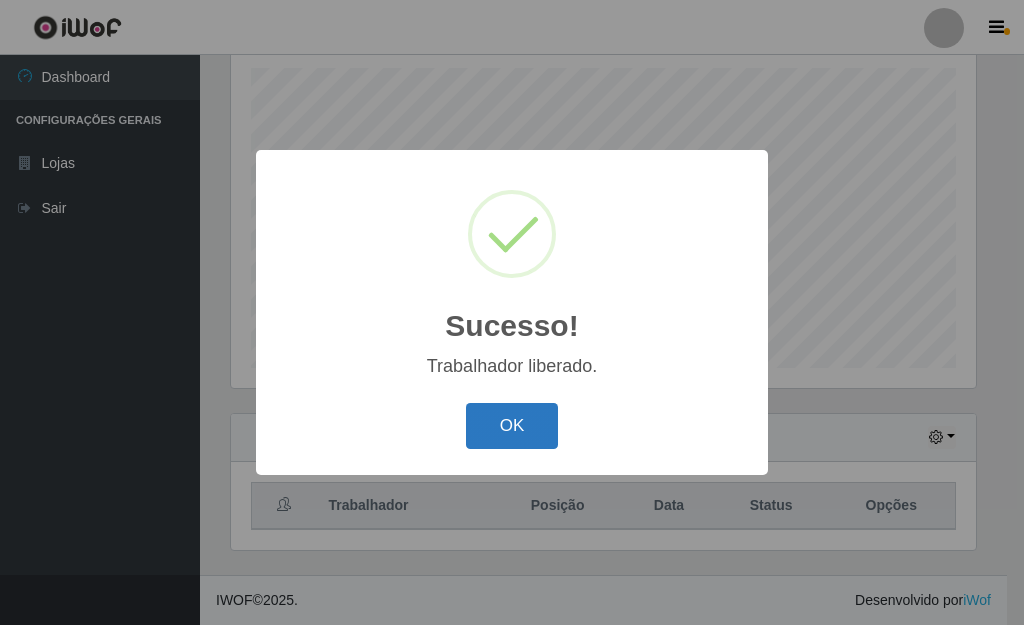 click on "OK" at bounding box center (512, 426) 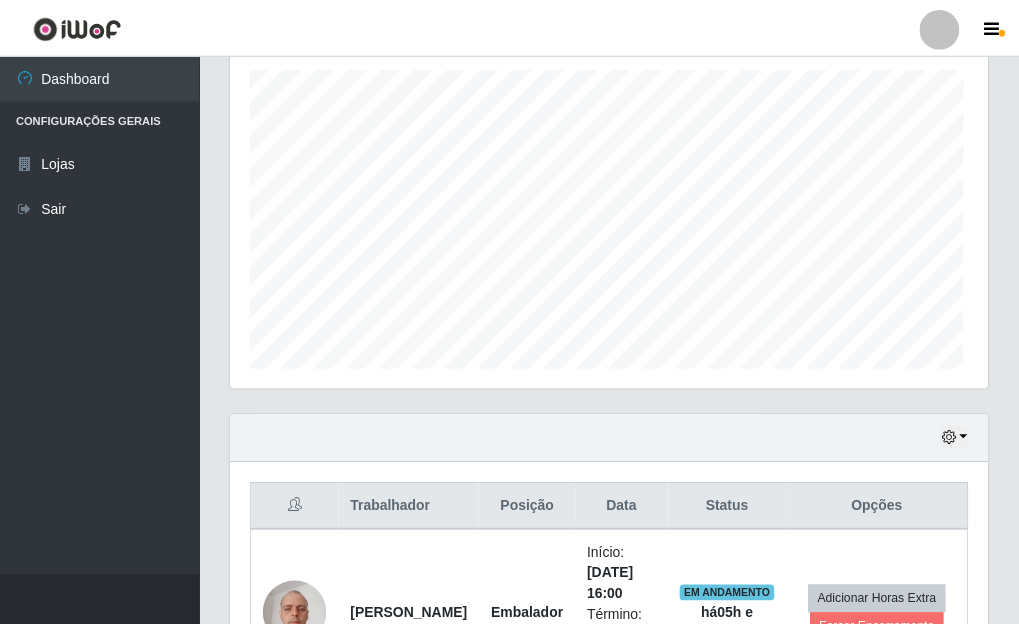 scroll, scrollTop: 999585, scrollLeft: 999243, axis: both 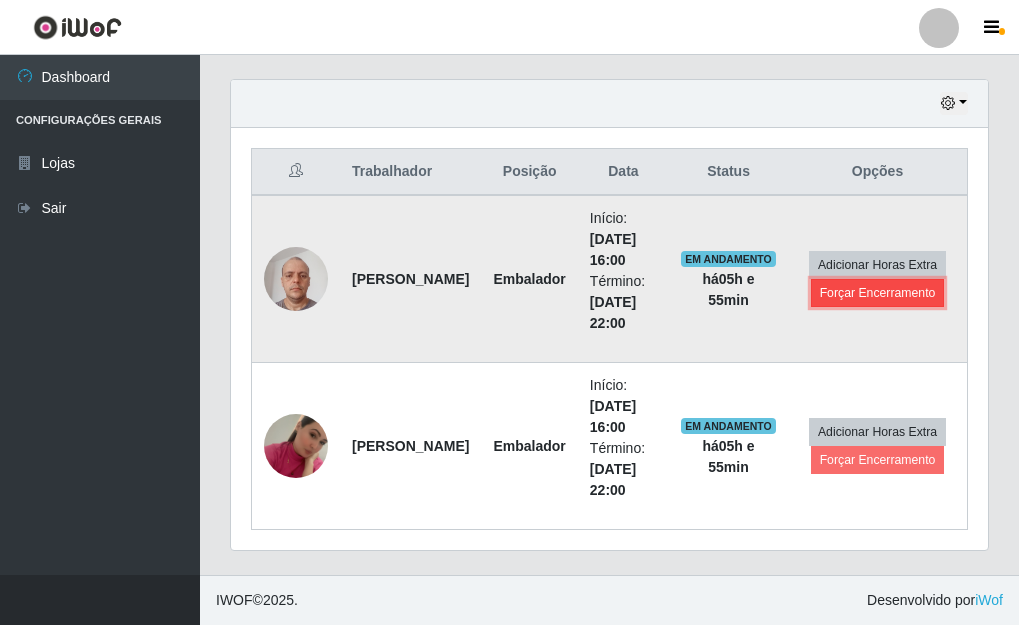 click on "Forçar Encerramento" at bounding box center (878, 293) 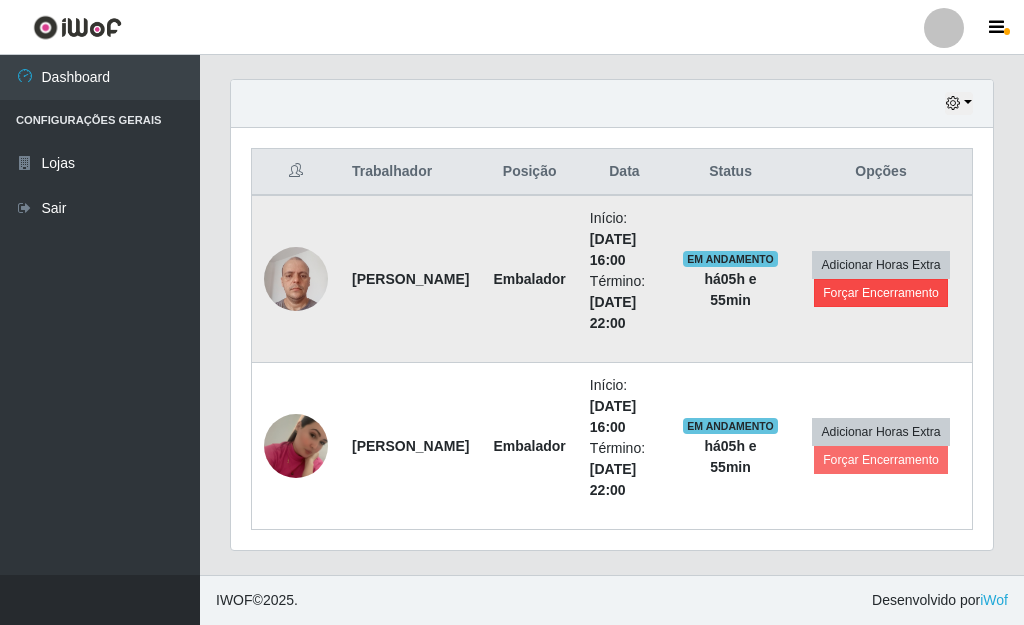 scroll, scrollTop: 999585, scrollLeft: 999255, axis: both 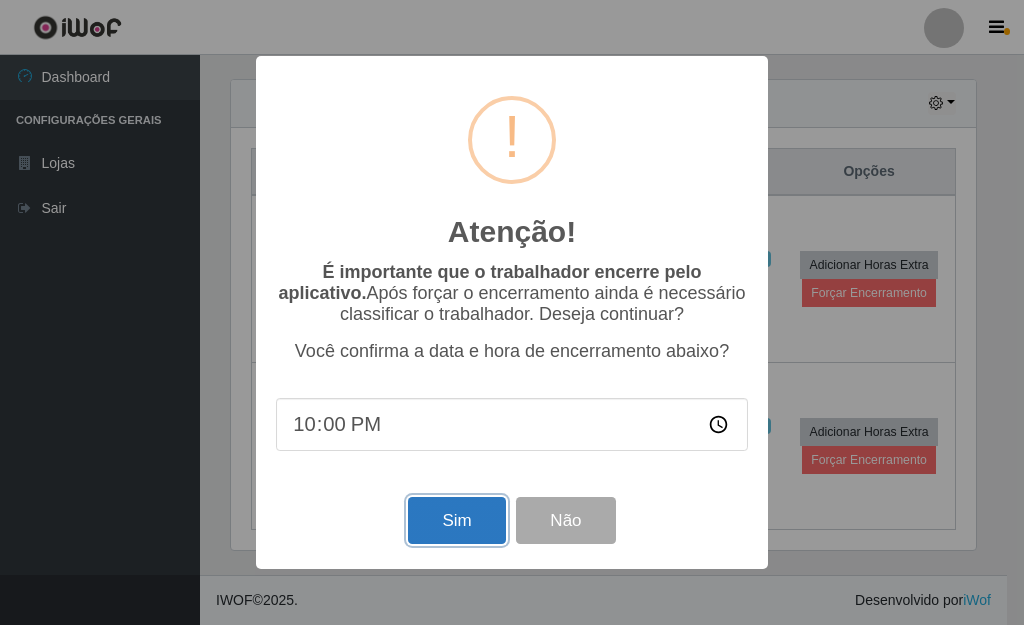 click on "Sim" at bounding box center [456, 520] 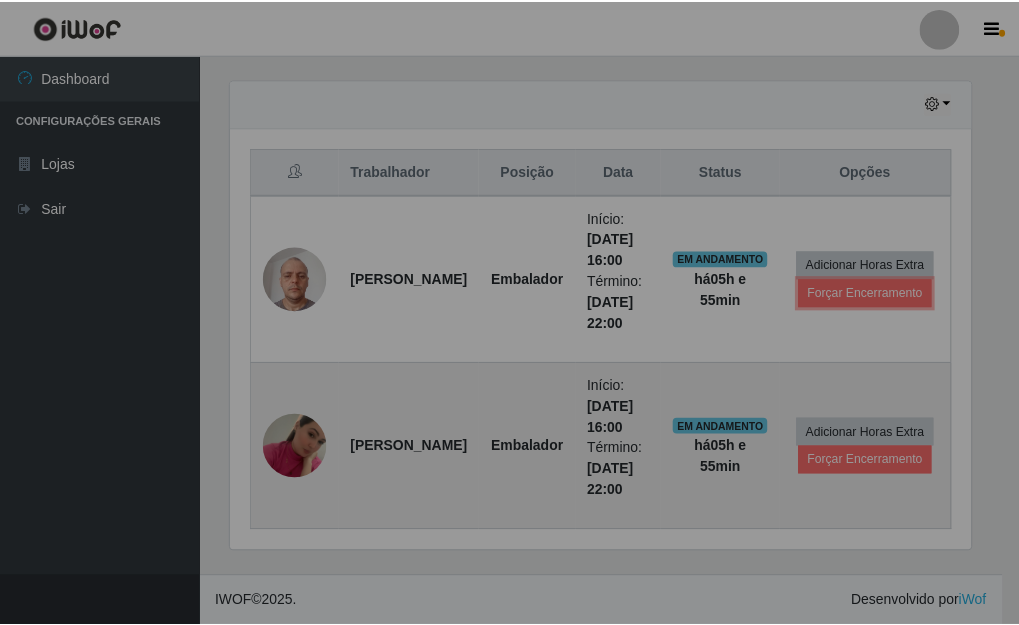 scroll, scrollTop: 999585, scrollLeft: 999243, axis: both 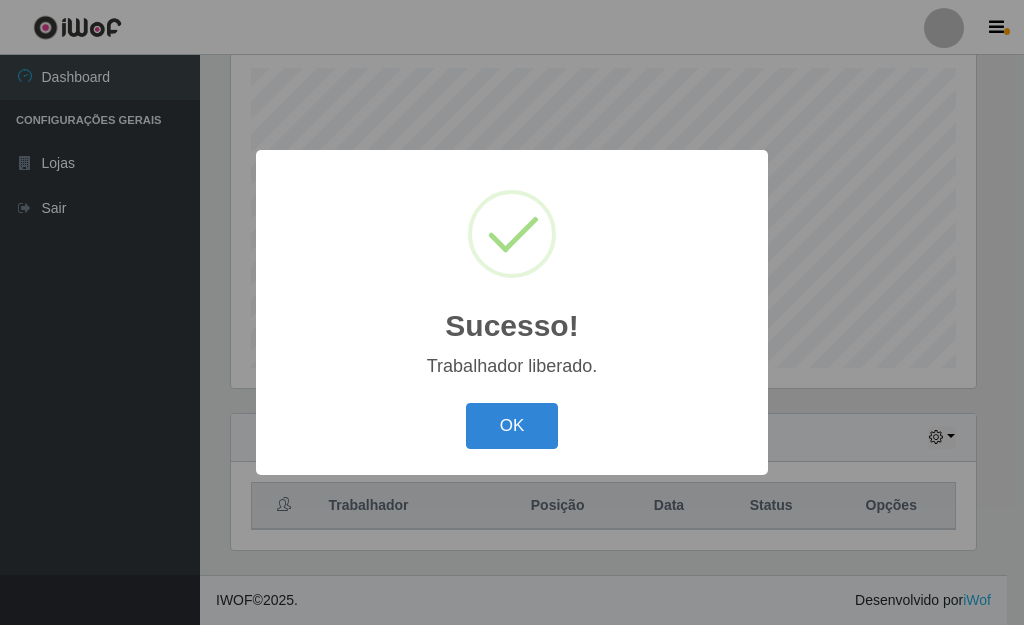 drag, startPoint x: 516, startPoint y: 419, endPoint x: 548, endPoint y: 420, distance: 32.01562 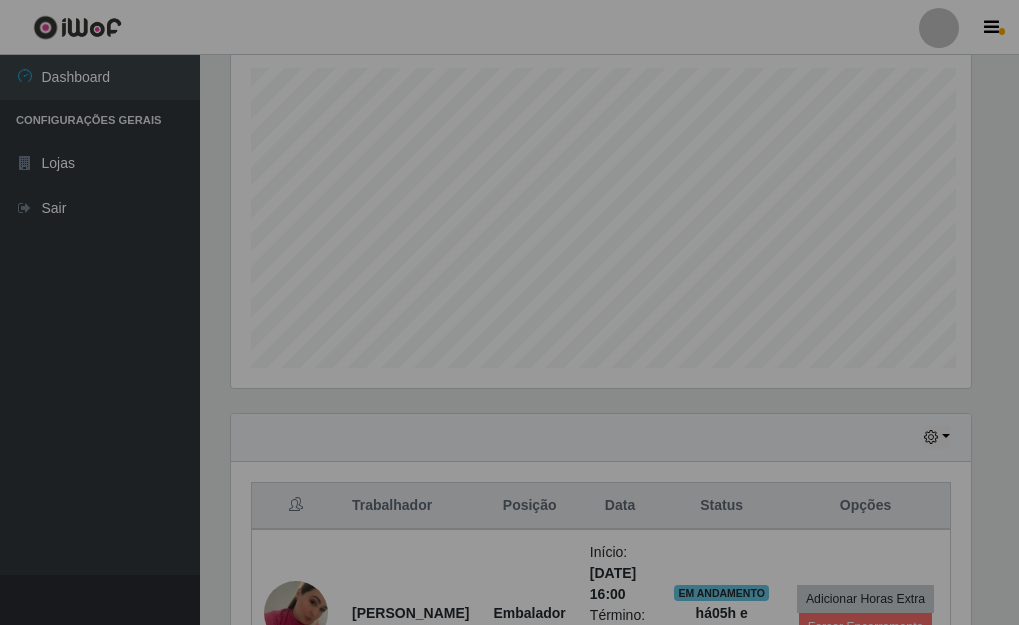 scroll, scrollTop: 999585, scrollLeft: 999243, axis: both 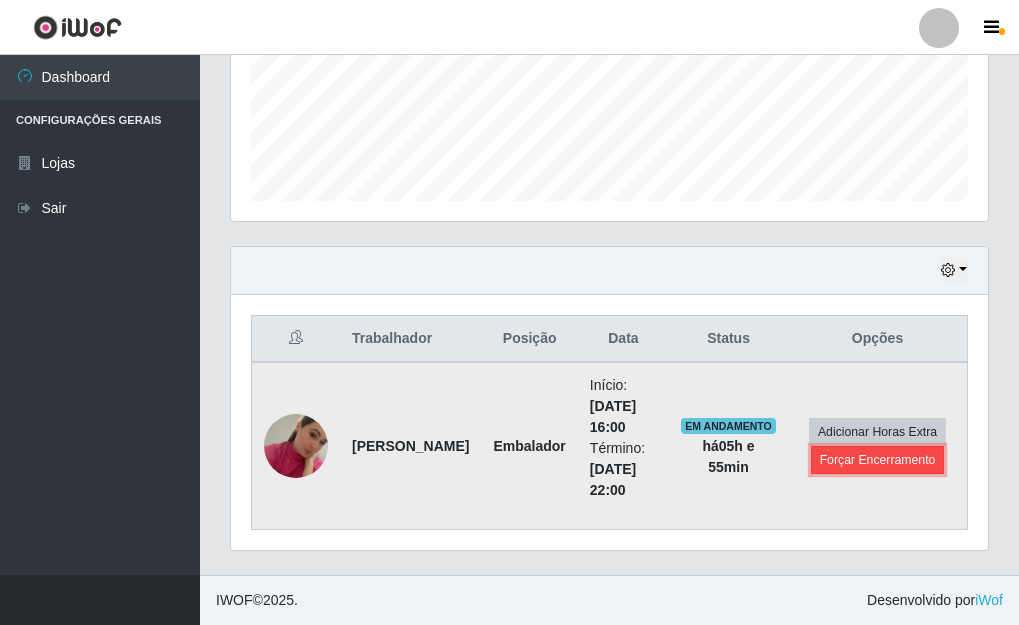 click on "Forçar Encerramento" at bounding box center (878, 460) 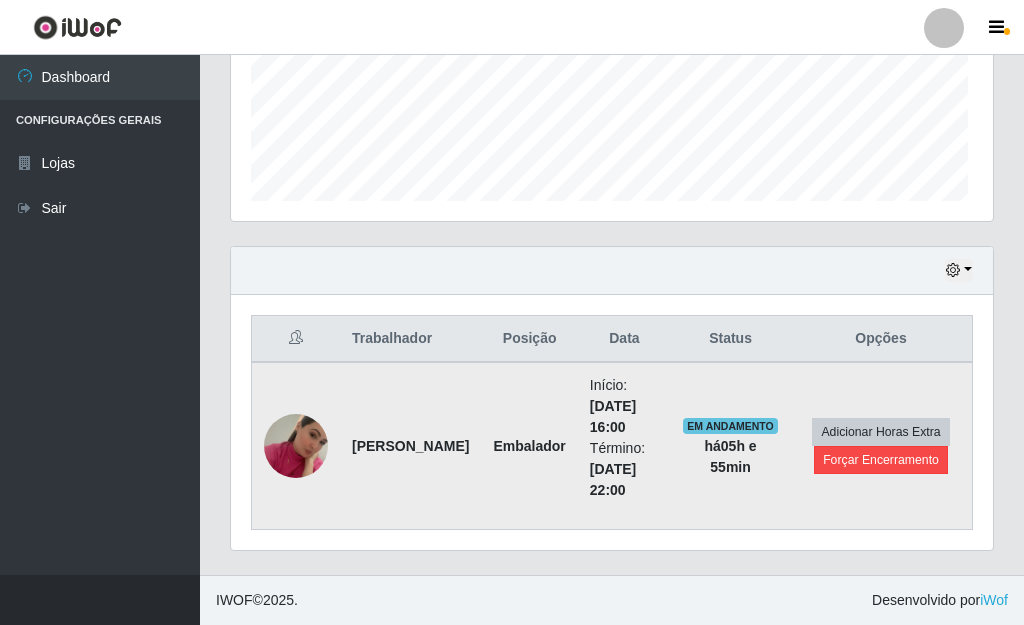 scroll, scrollTop: 999585, scrollLeft: 999255, axis: both 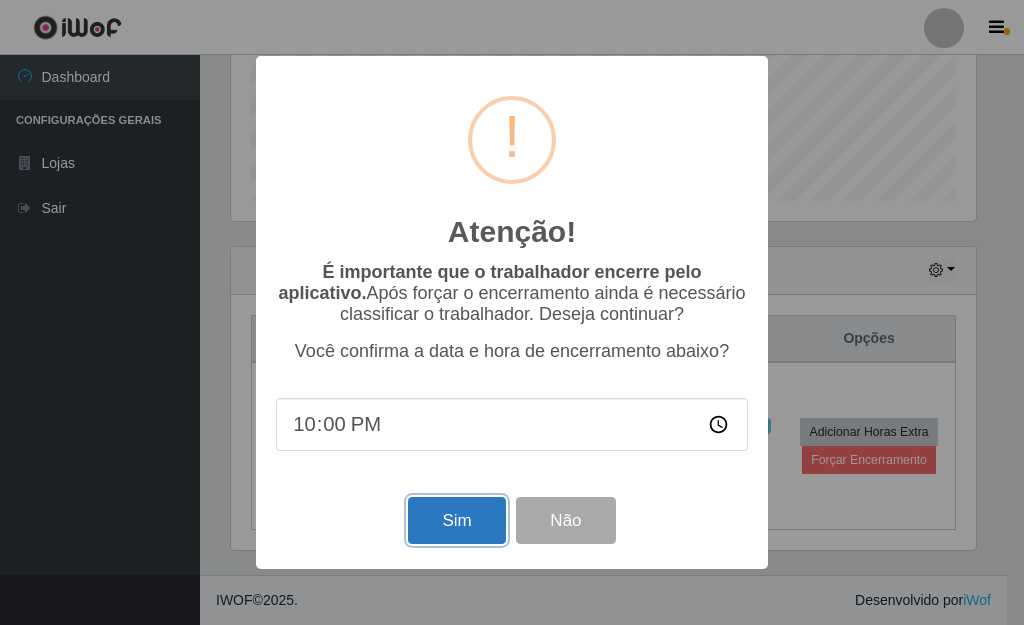 click on "Sim" at bounding box center (456, 520) 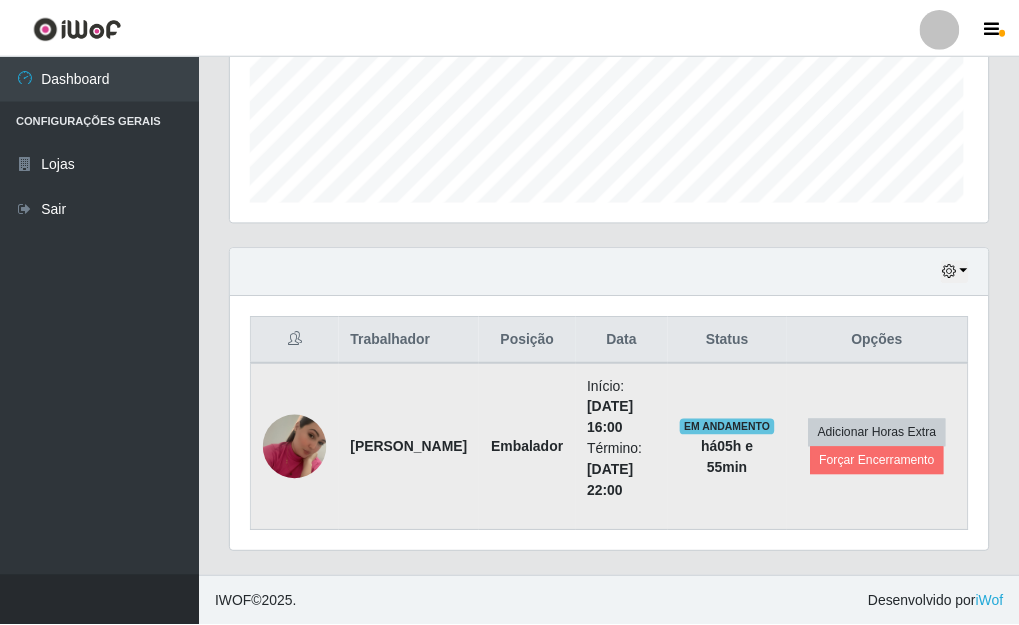 scroll, scrollTop: 999585, scrollLeft: 999243, axis: both 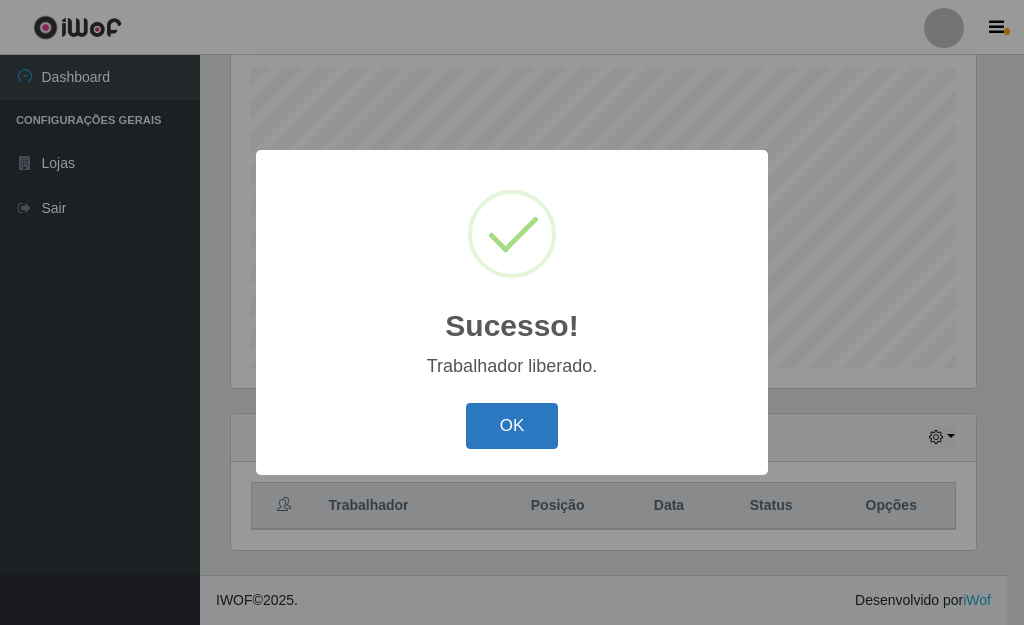 click on "OK" at bounding box center [512, 426] 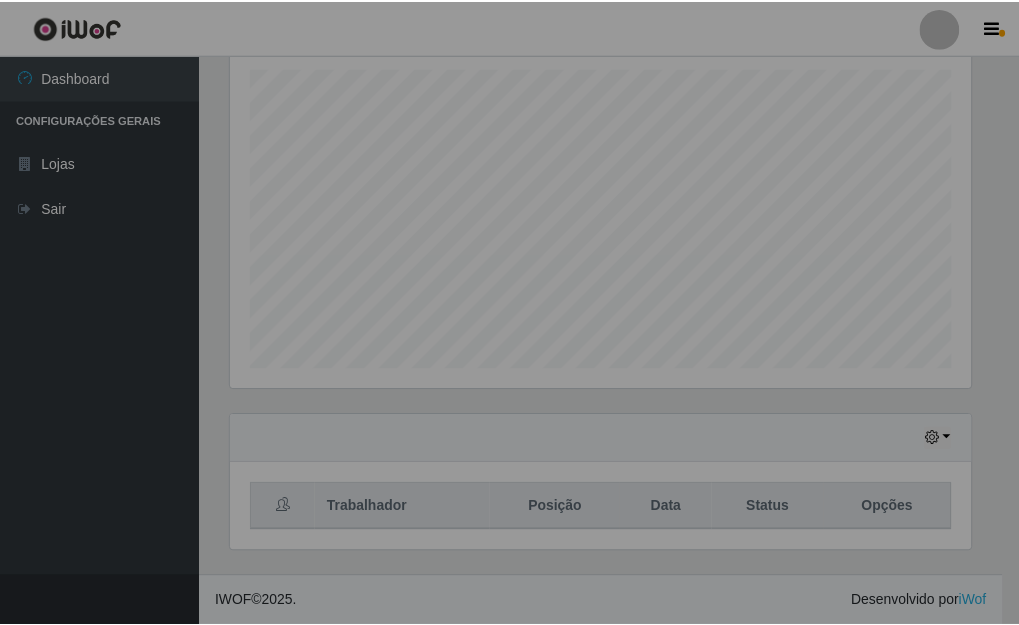 scroll, scrollTop: 999585, scrollLeft: 999243, axis: both 